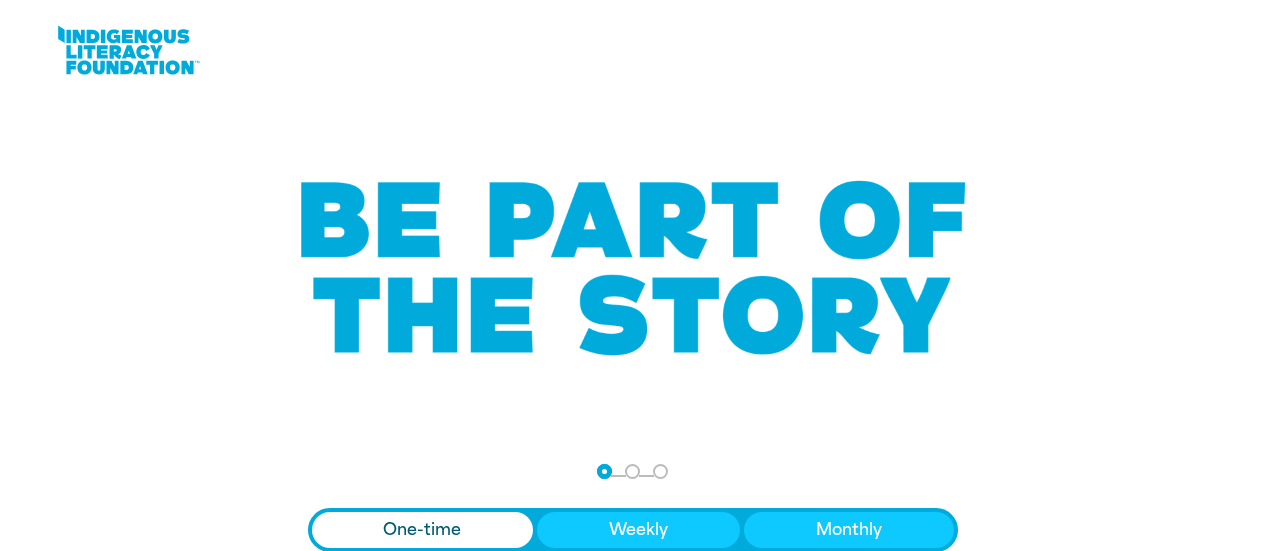 scroll, scrollTop: 0, scrollLeft: 0, axis: both 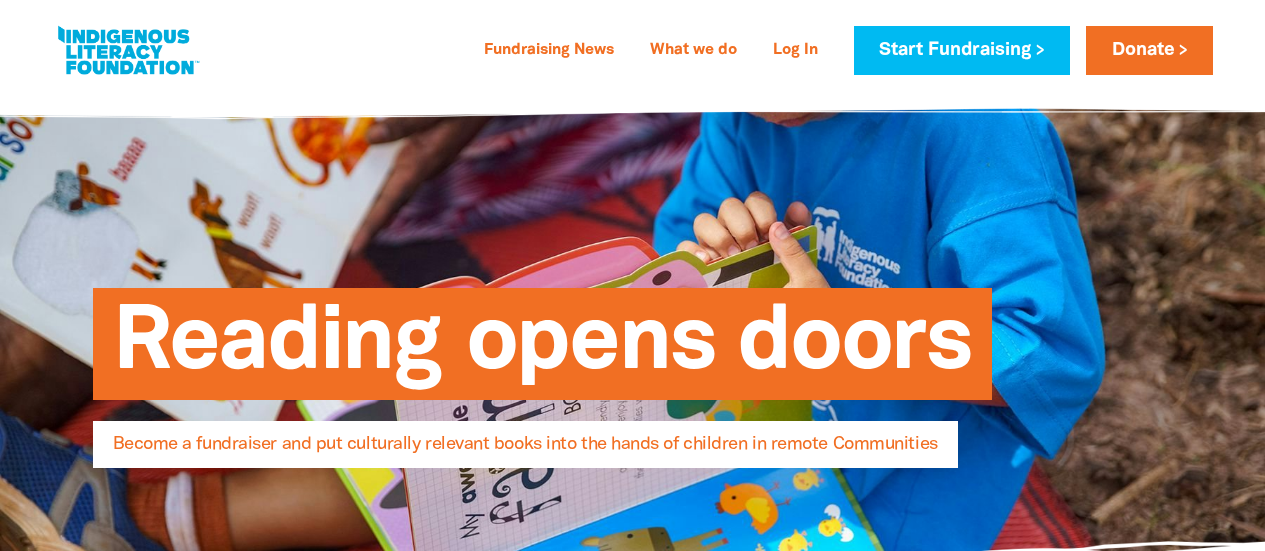 select on "AU" 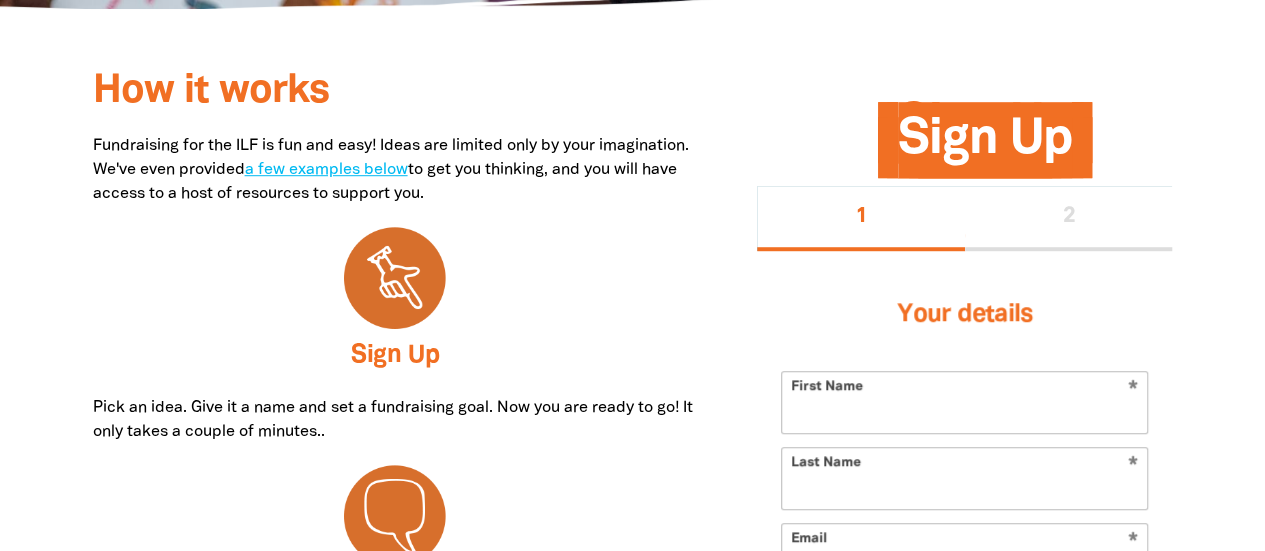 scroll, scrollTop: 757, scrollLeft: 0, axis: vertical 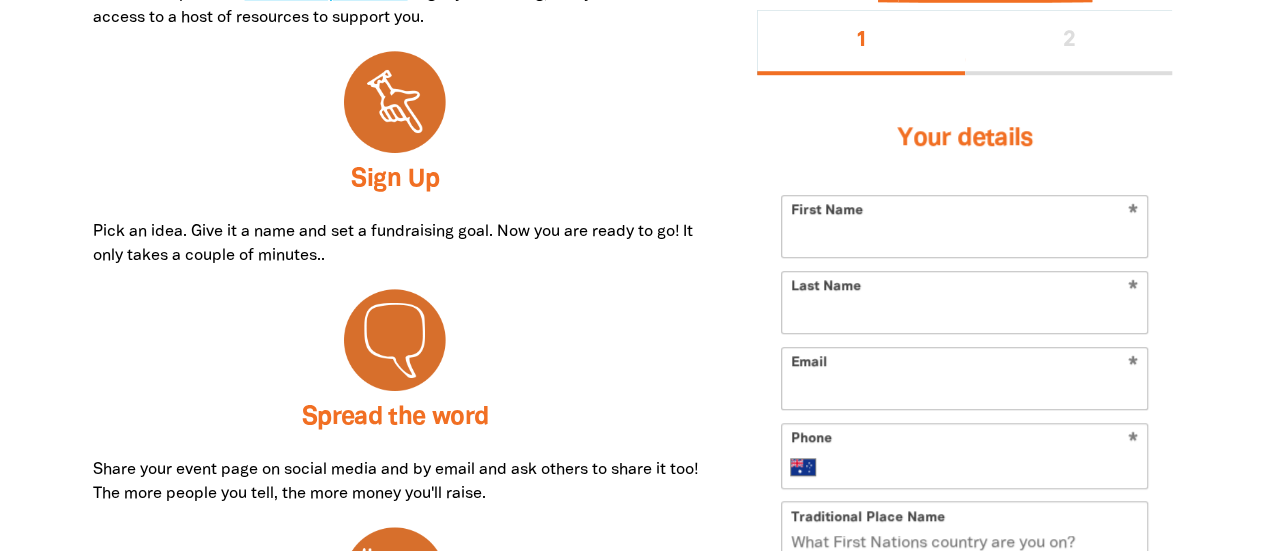 click on "First Name" at bounding box center (964, 226) 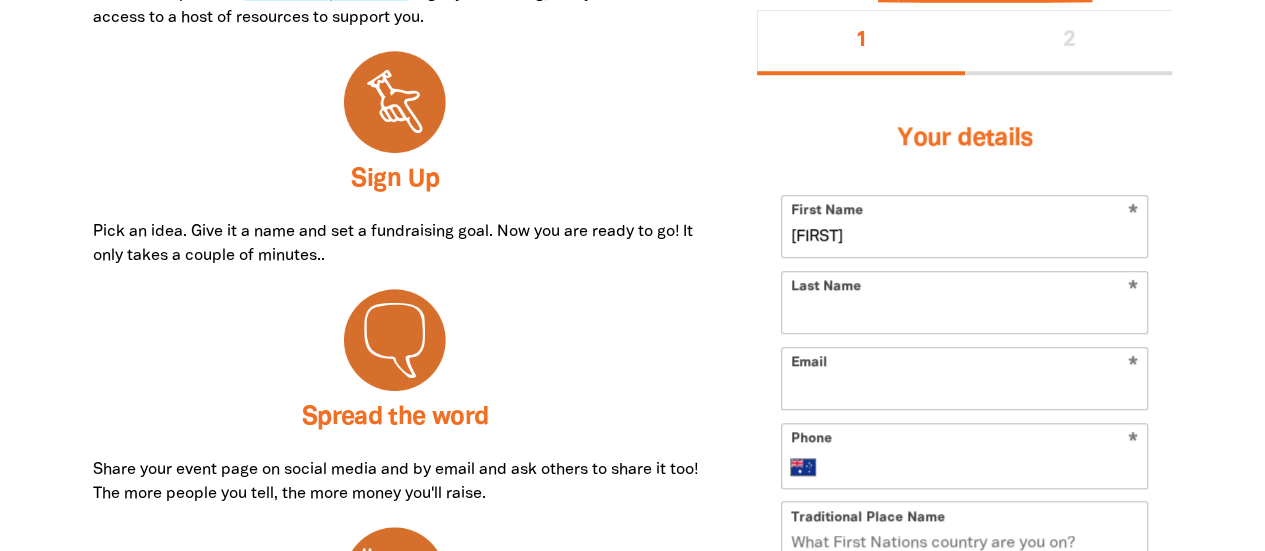 type on "[FIRST]" 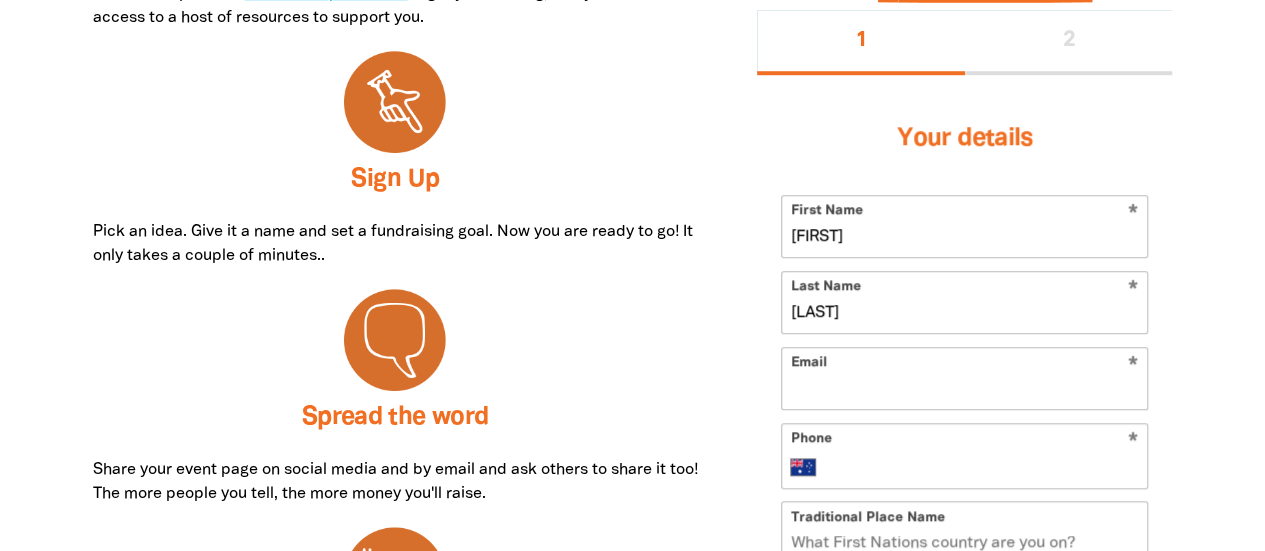 type on "[LAST]" 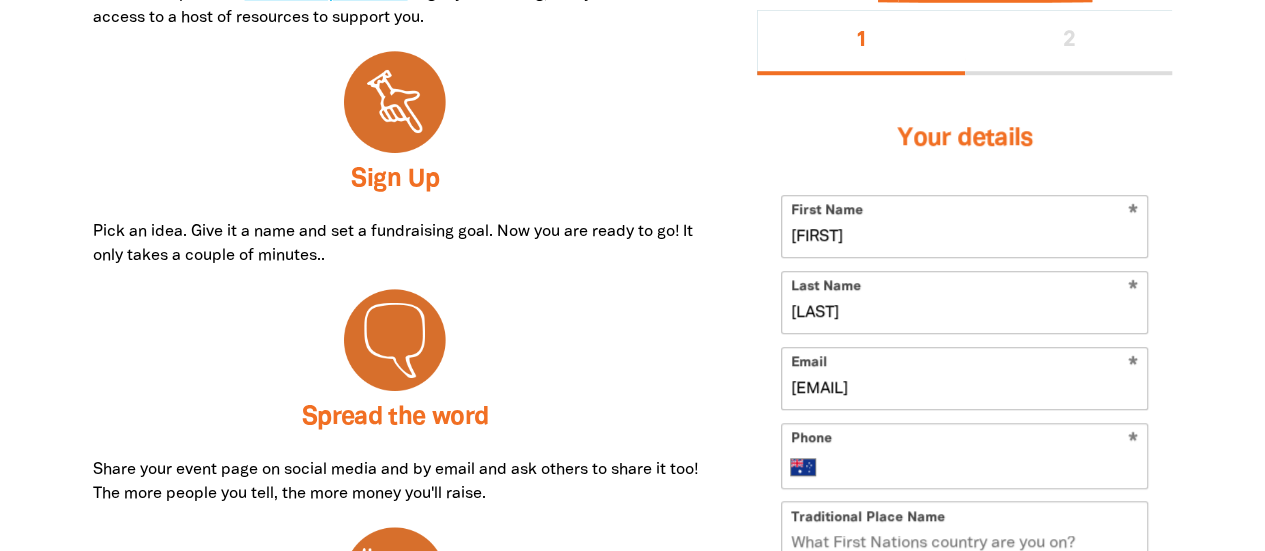 type on "[EMAIL]" 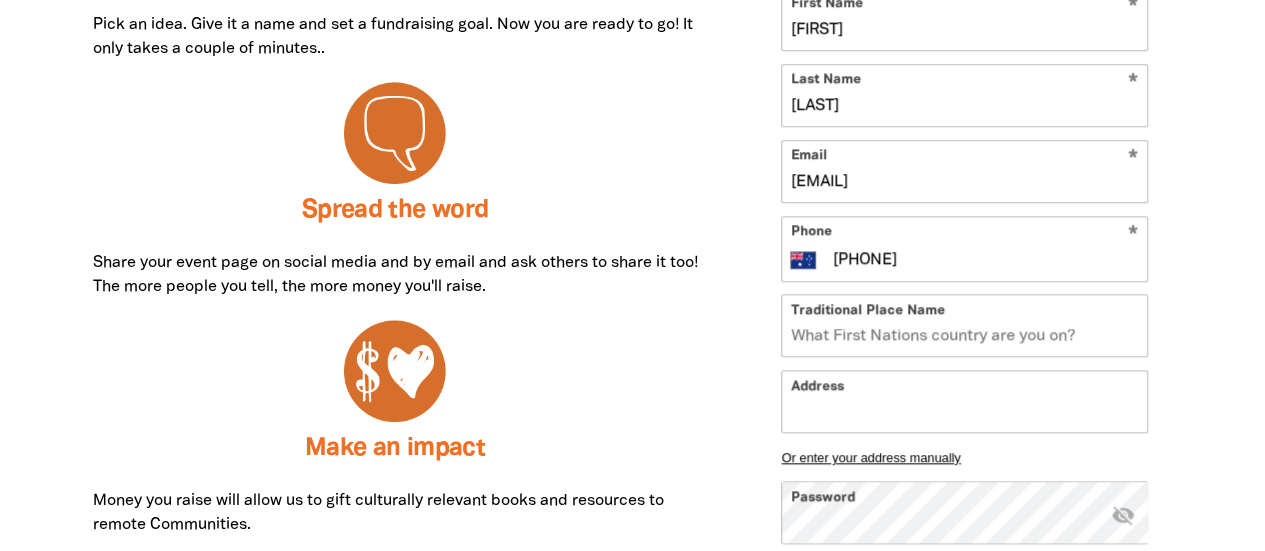 scroll, scrollTop: 966, scrollLeft: 0, axis: vertical 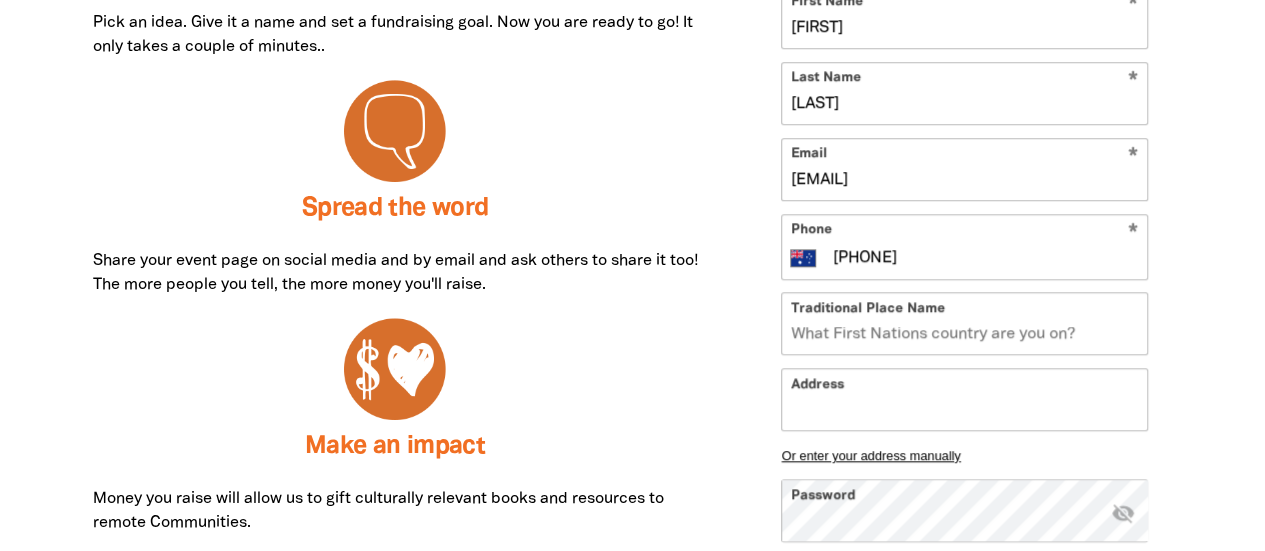 type on "[PHONE]" 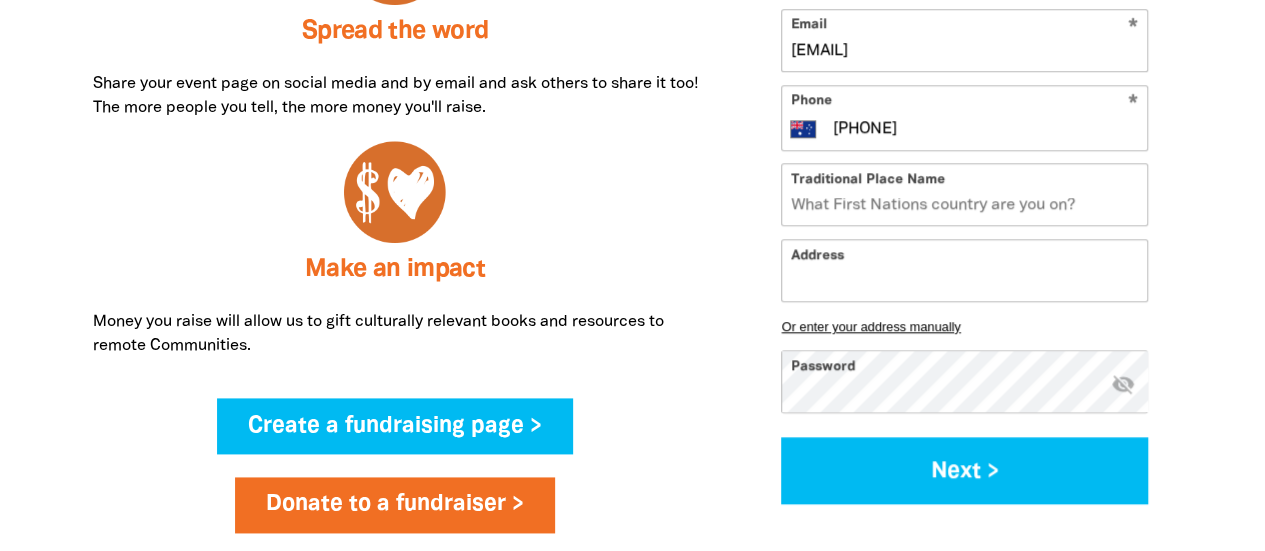 scroll, scrollTop: 1148, scrollLeft: 0, axis: vertical 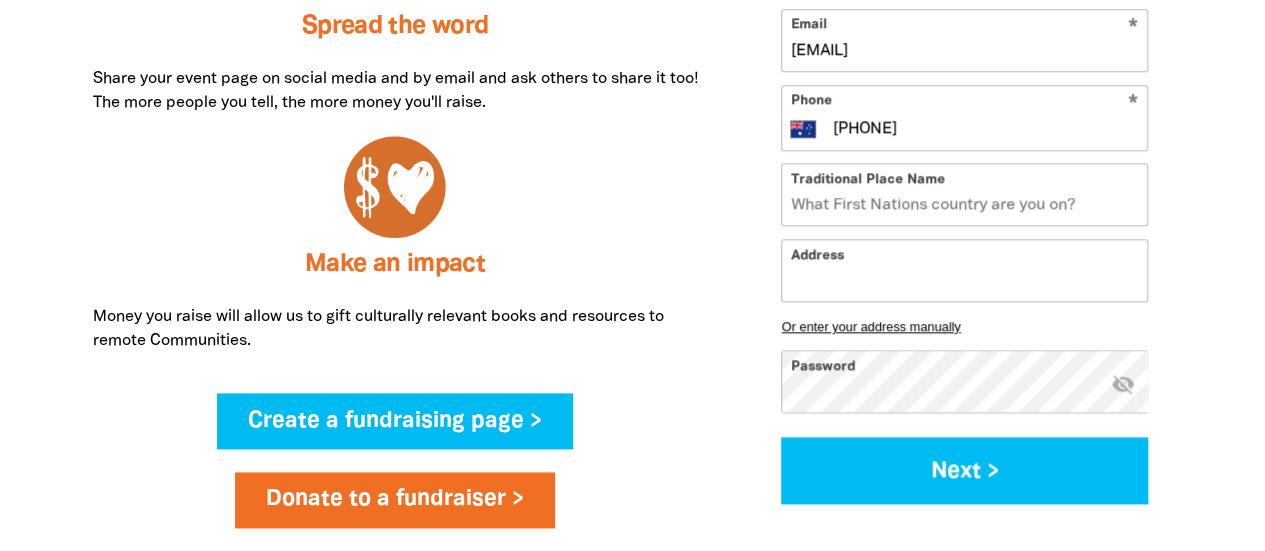 click on "visibility_off" at bounding box center [1123, 384] 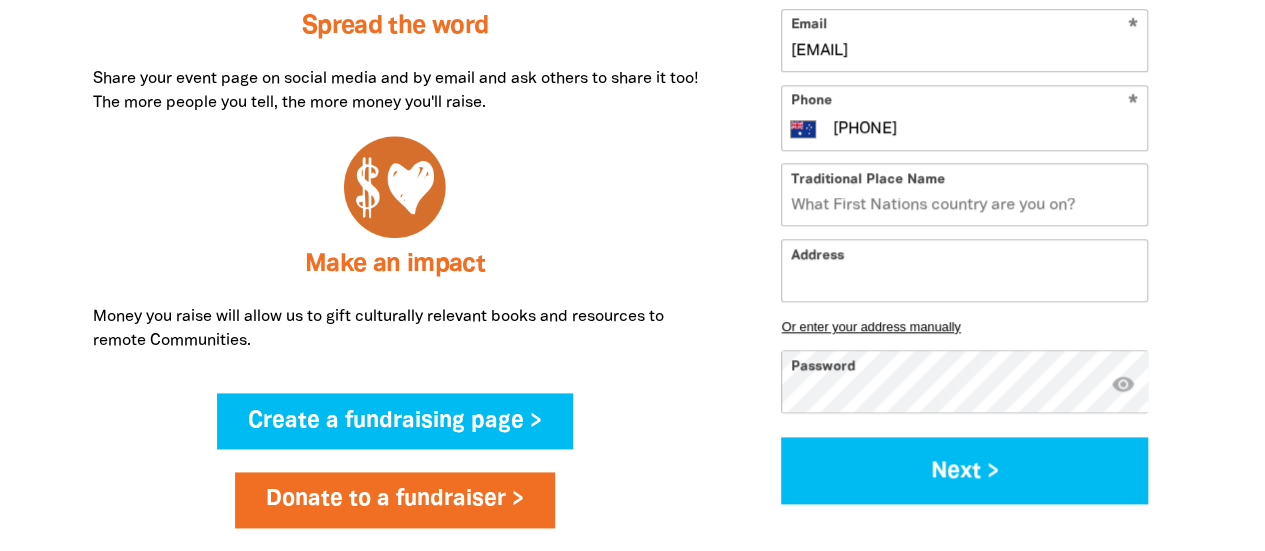 click on "Sign Up  1 2 Your details * First Name [FIRST] * Last Name [LAST] * Email [EMAIL] * Phone International Afghanistan Åland Islands Albania Algeria American Samoa Andorra Angola Anguilla Antigua and Barbuda Argentina Armenia Aruba Ascension Island Australia Austria Azerbaijan Bahamas Bahrain Bangladesh Barbados Belarus Belgium Belize Benin Bermuda Bhutan Bolivia Bonaire, Sint Eustatius and Saba Bosnia and Herzegovina Botswana Brazil British Indian Ocean Territory Brunei Darussalam Bulgaria Burkina Faso Burundi Cambodia Cameroon Canada Cape Verde Cayman Islands Central African Republic Chad Chile China Christmas Island Cocos (Keeling) Islands Colombia Comoros Congo Congo, Democratic Republic of the Cook Islands Costa Rica Cote d'Ivoire Croatia Cuba Curaçao Cyprus Czech Republic Denmark Djibouti Dominica Dominican Republic Ecuador Egypt El Salvador Equatorial Guinea Eritrea Estonia Ethiopia Falkland Islands Faroe Islands Federated States of Micronesia Fiji Finland France French Guiana Guam" at bounding box center (964, 63) 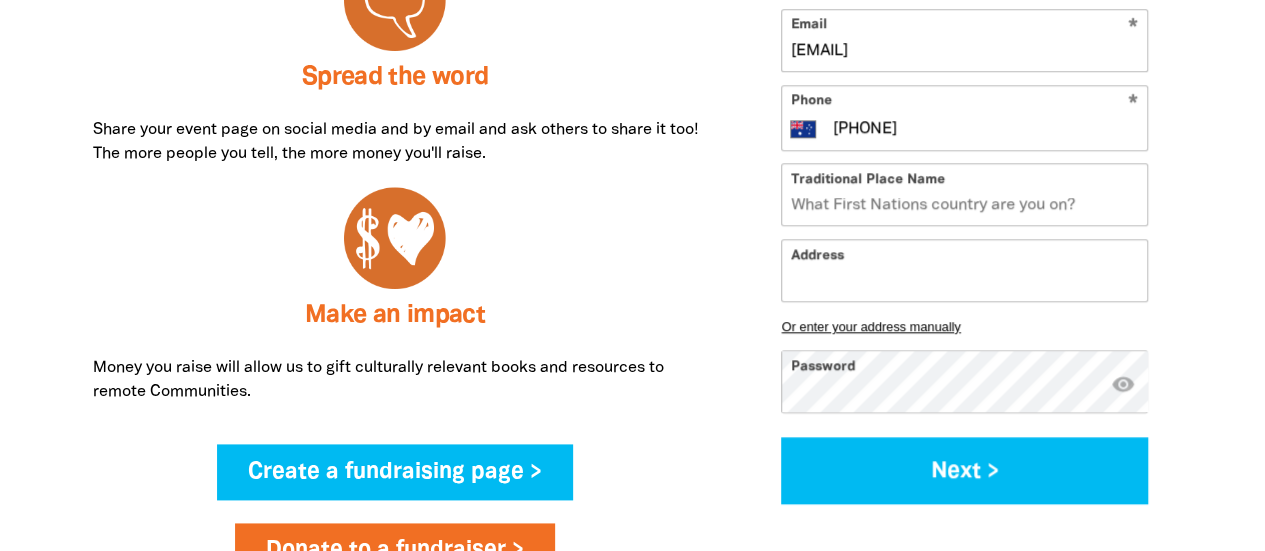 scroll, scrollTop: 1098, scrollLeft: 0, axis: vertical 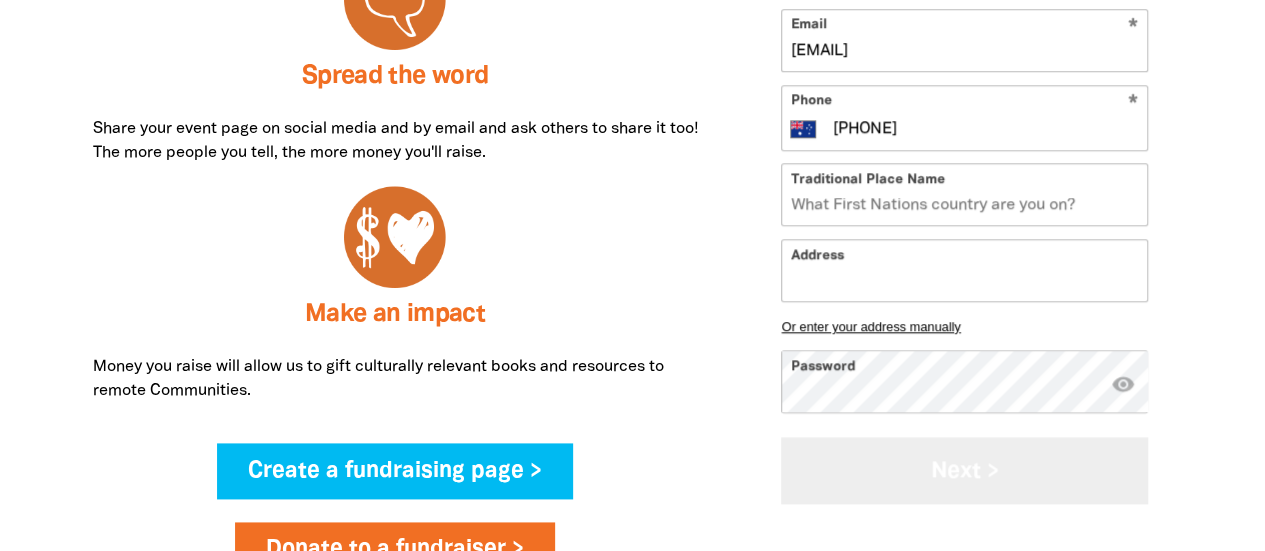 click on "Next >" at bounding box center [964, 471] 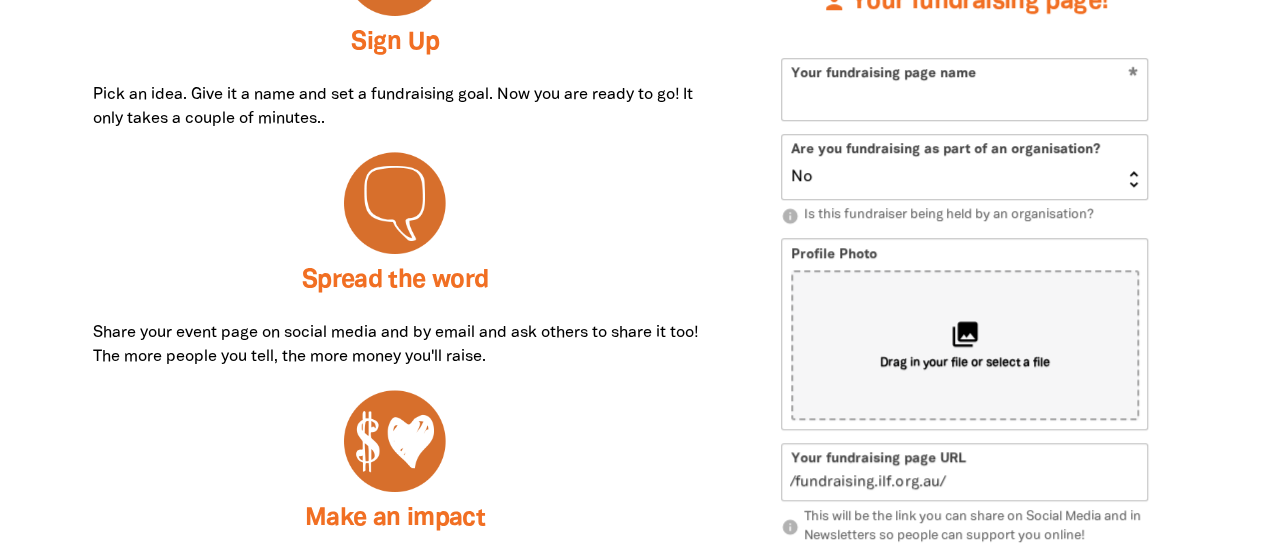 scroll, scrollTop: 880, scrollLeft: 0, axis: vertical 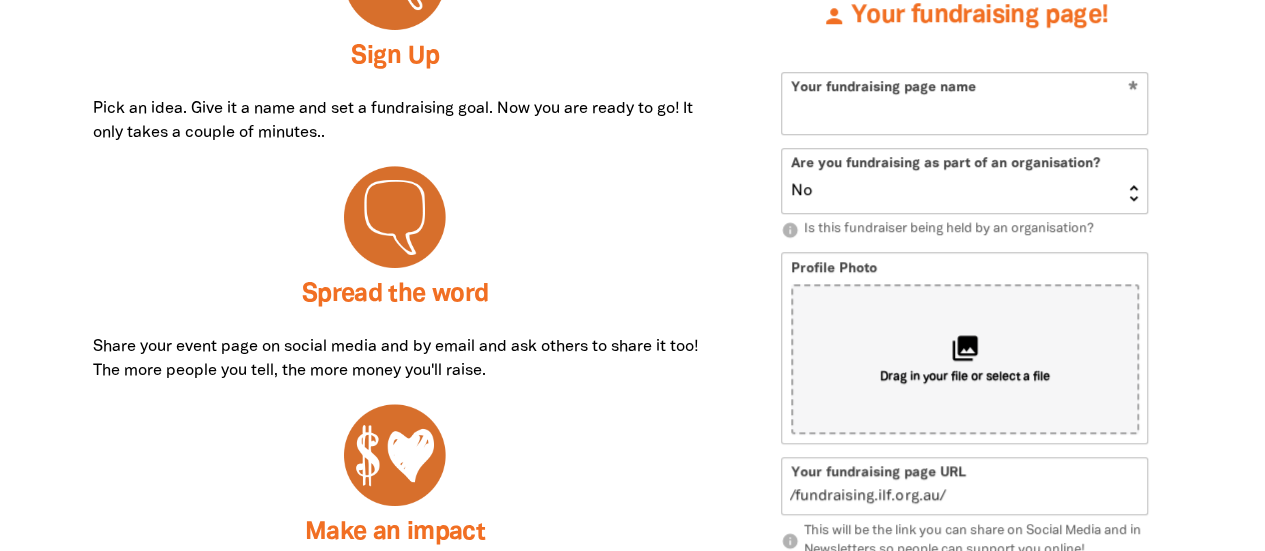 click on "Yes No" at bounding box center [964, 181] 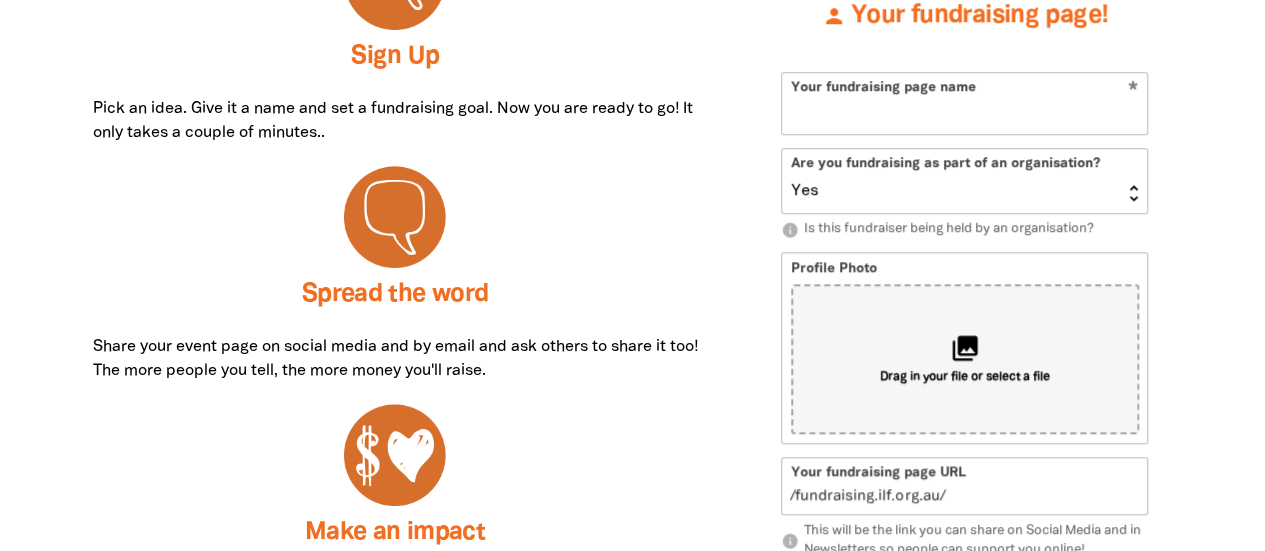 click on "Yes No" at bounding box center [964, 181] 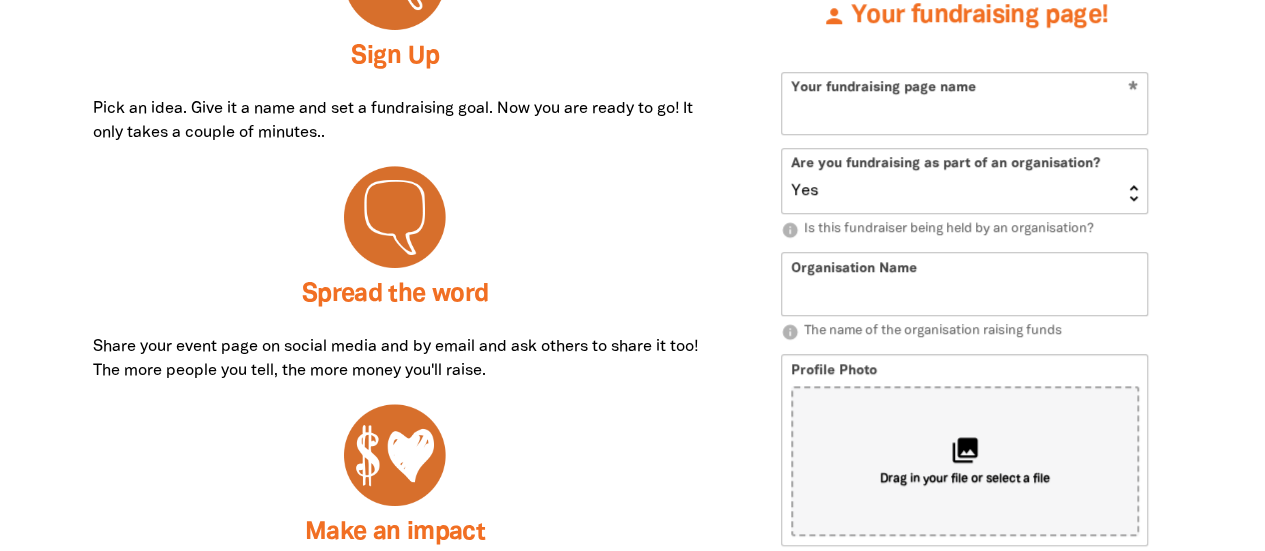 click on "Your fundraising page name" at bounding box center [964, 103] 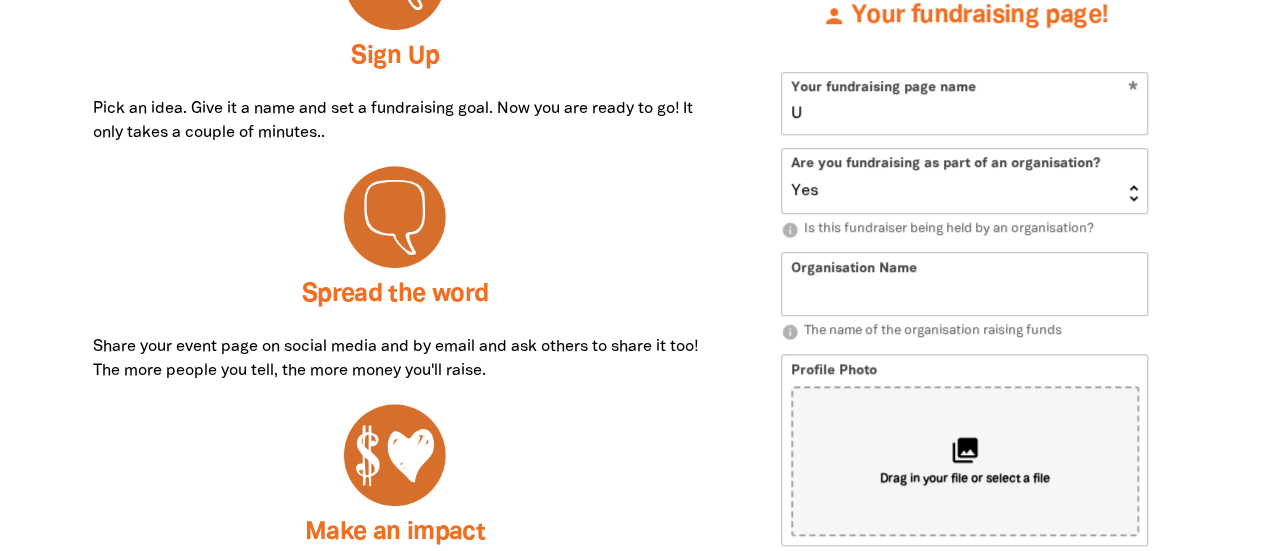 type on "Un" 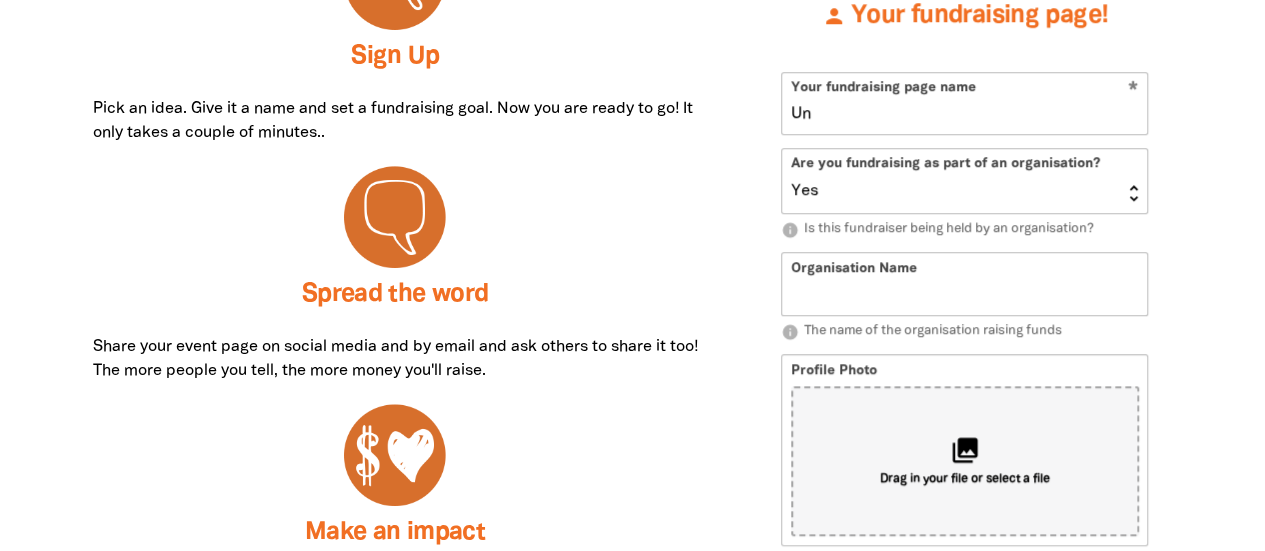 type on "u" 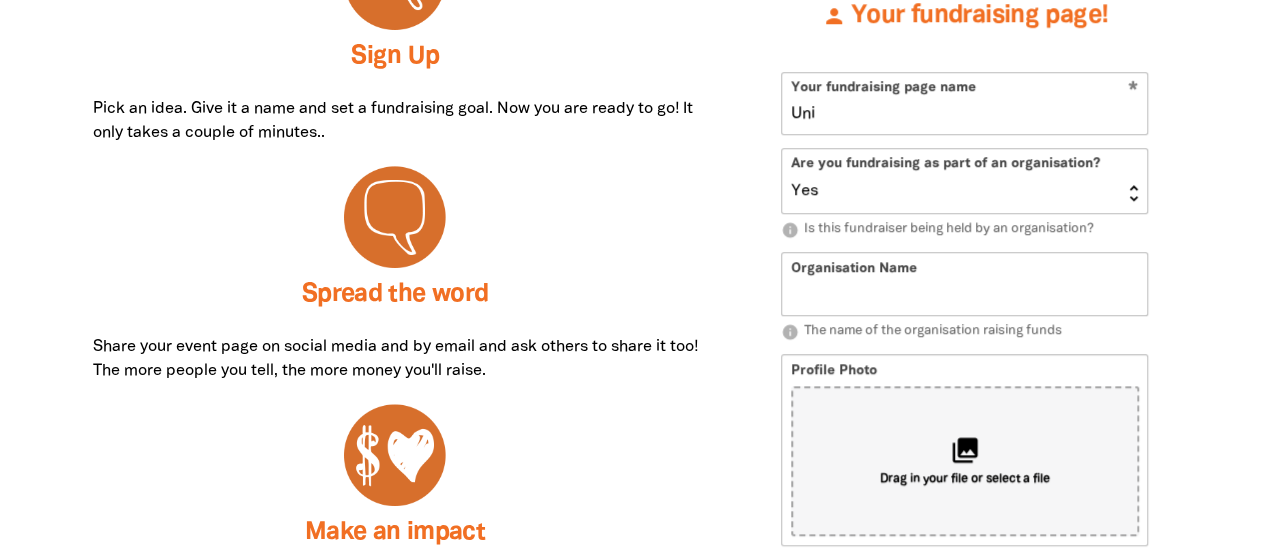 type on "un" 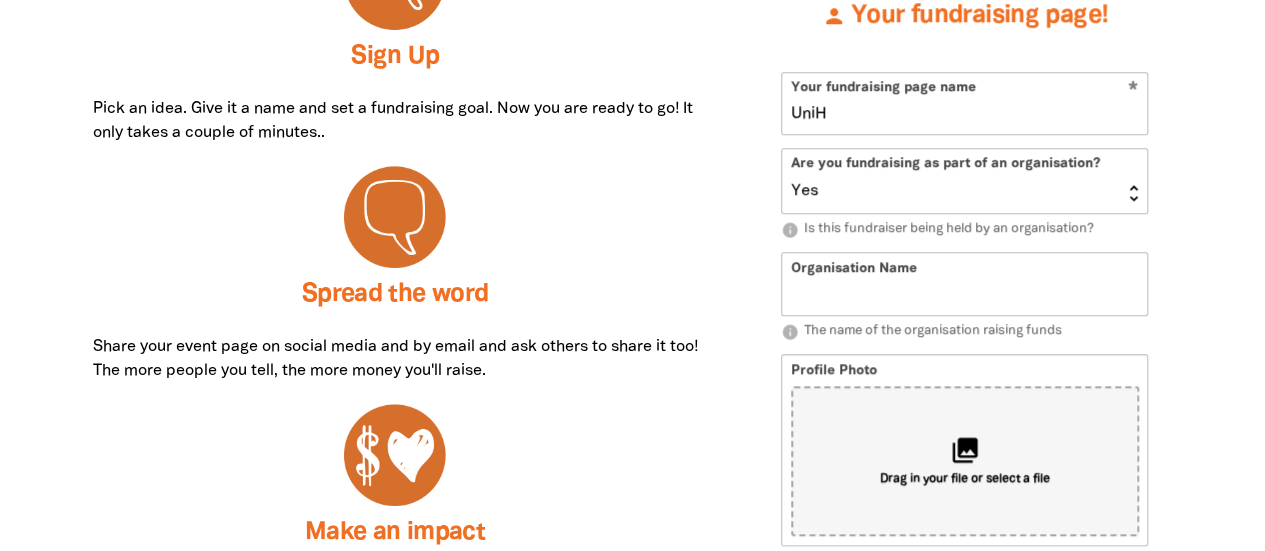 type on "unih" 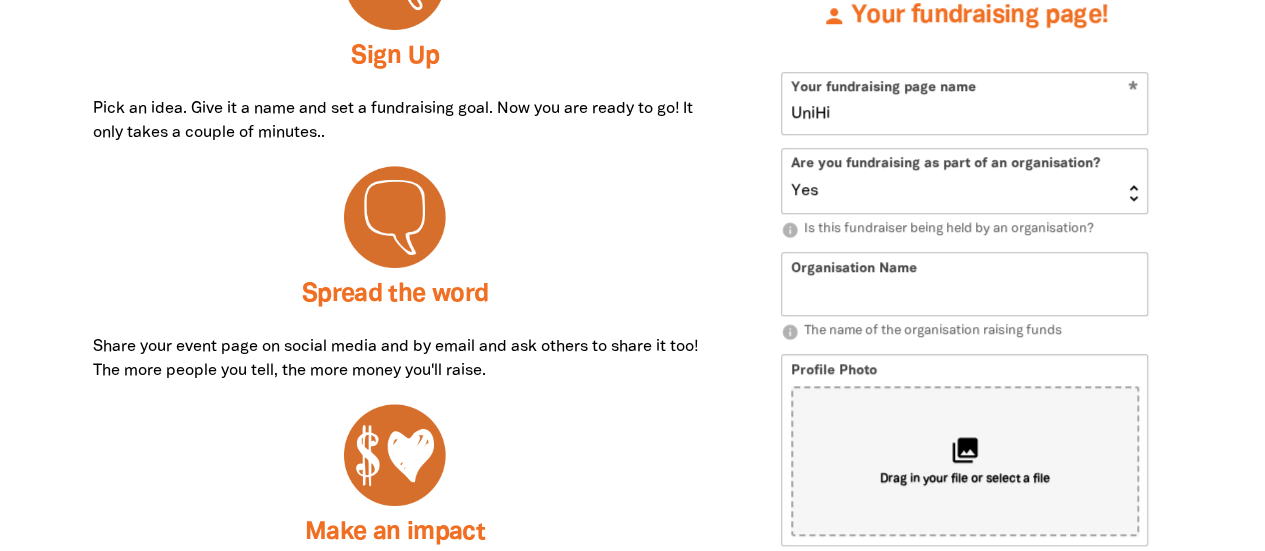 type on "unihi" 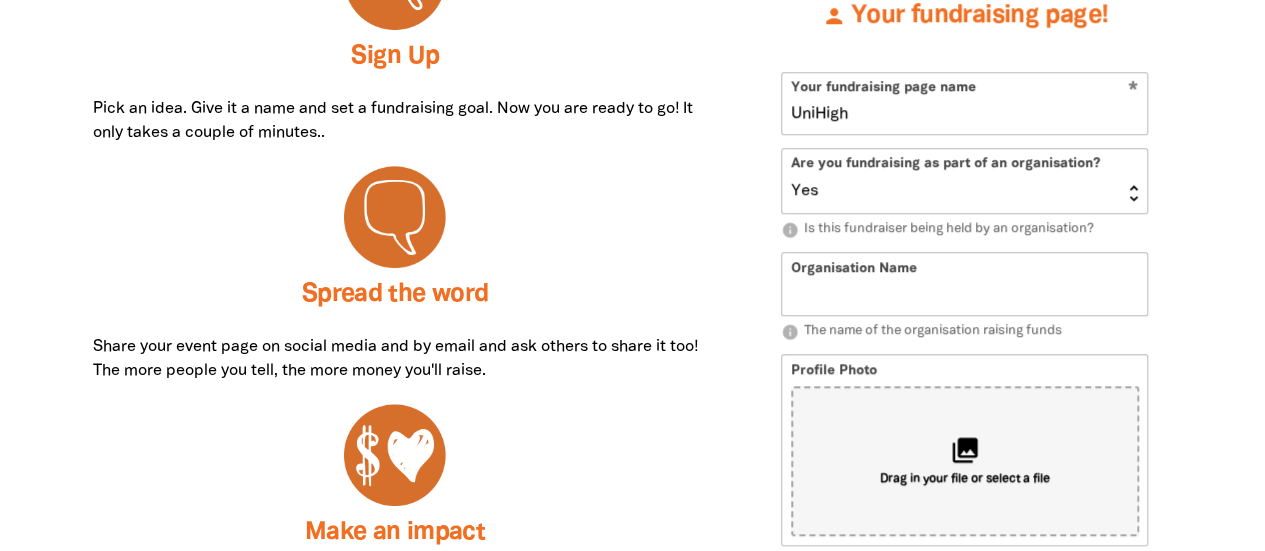 type on "UniHigh" 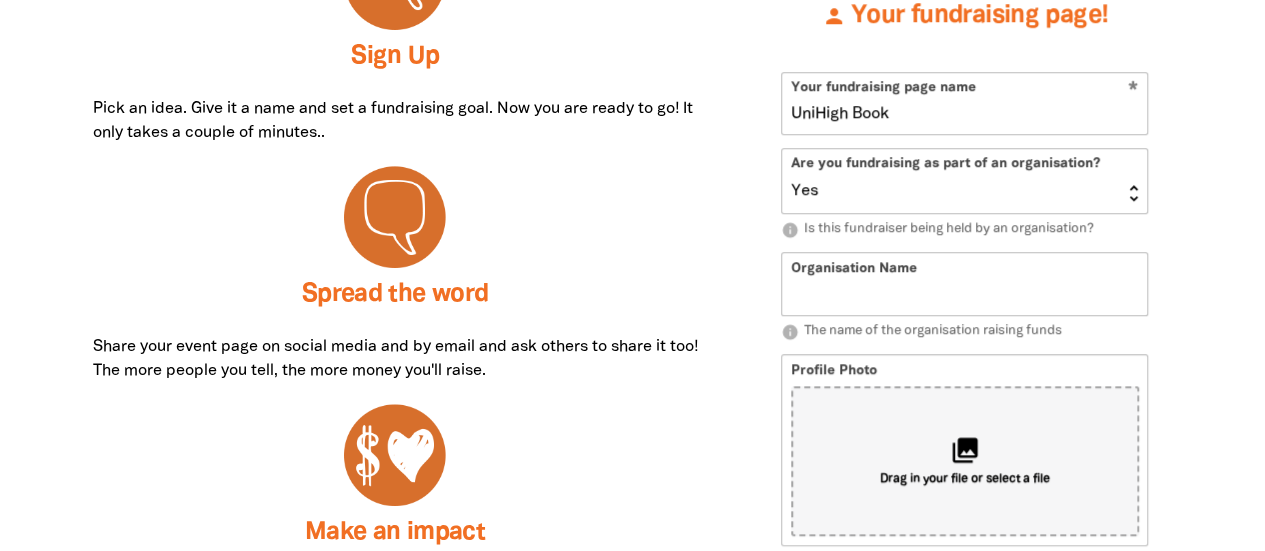 type on "UniHigh Book" 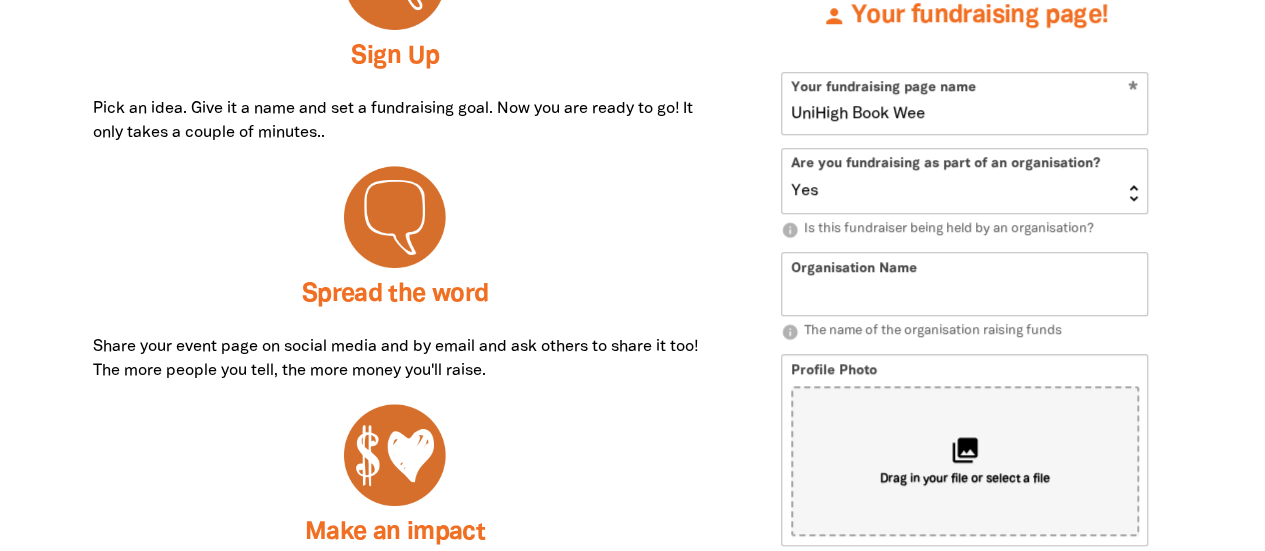 type on "UniHigh Book Week" 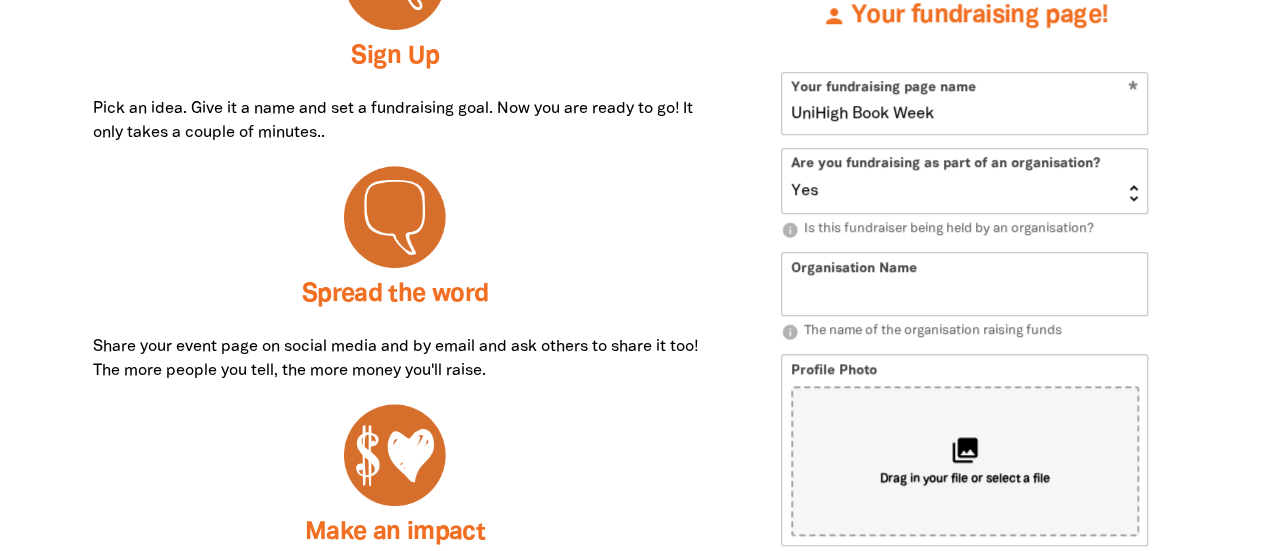 type on "unihighbookweek" 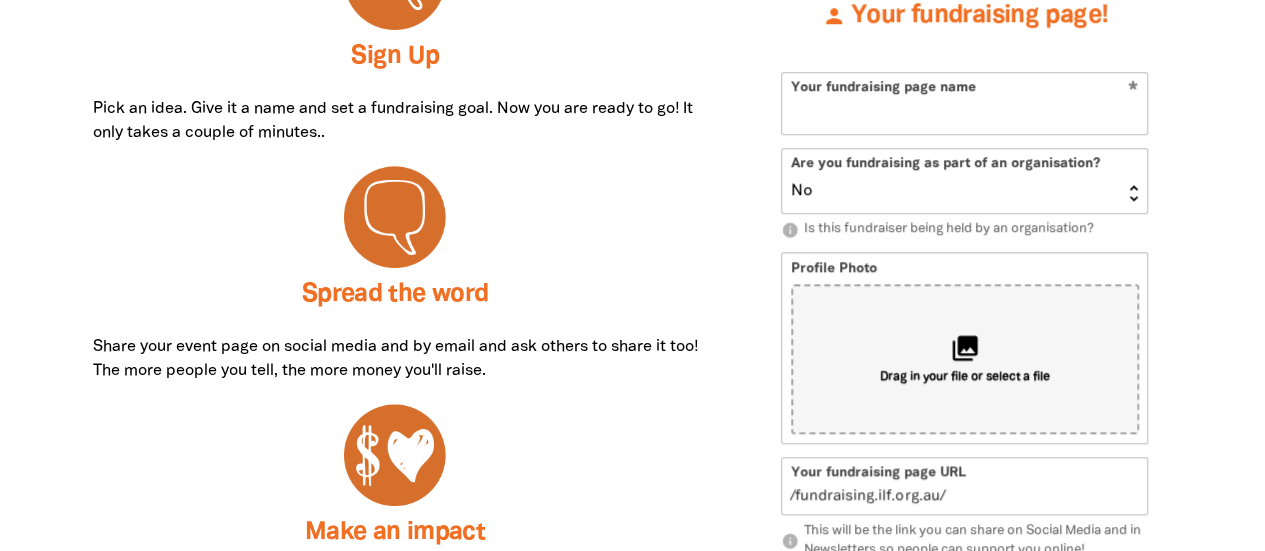 click on "Yes No" at bounding box center [964, 181] 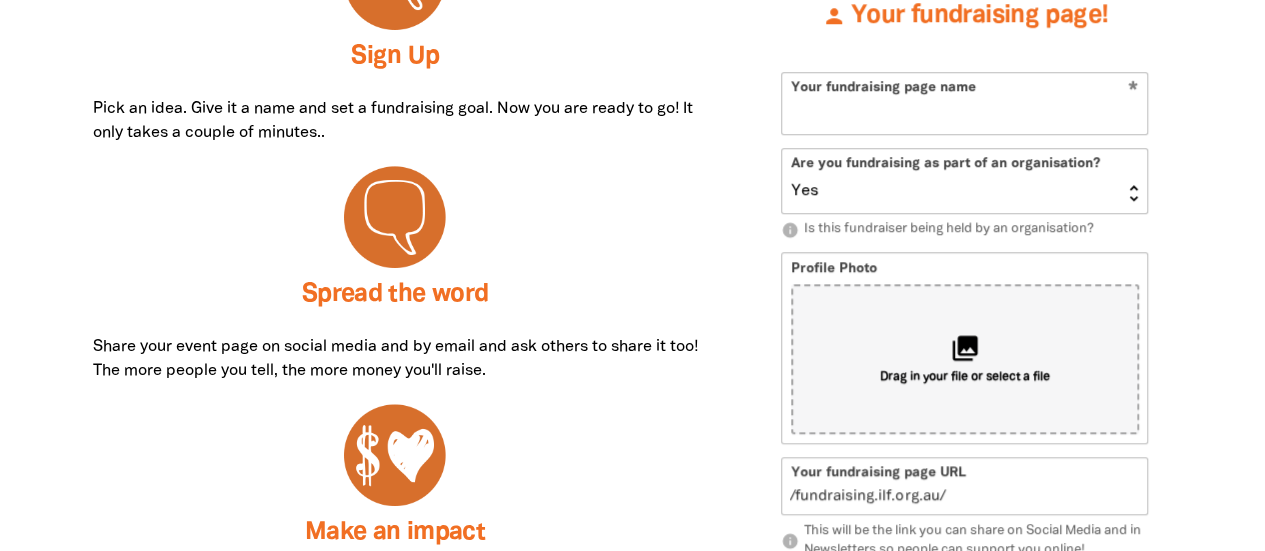 click on "Yes No" at bounding box center (964, 181) 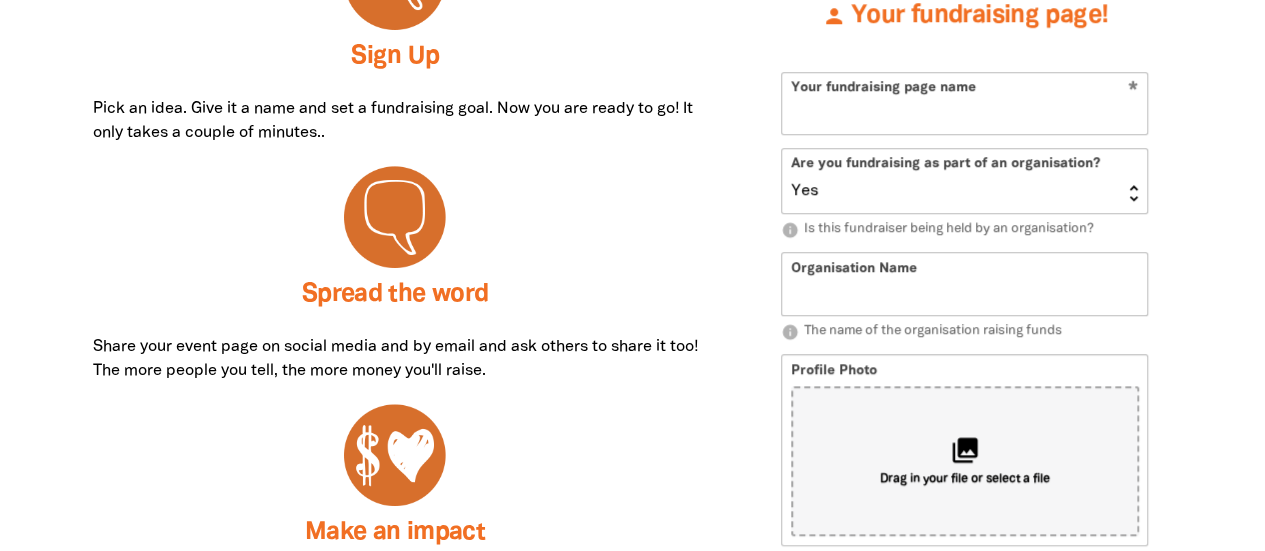 click on "Your fundraising page name" at bounding box center [964, 103] 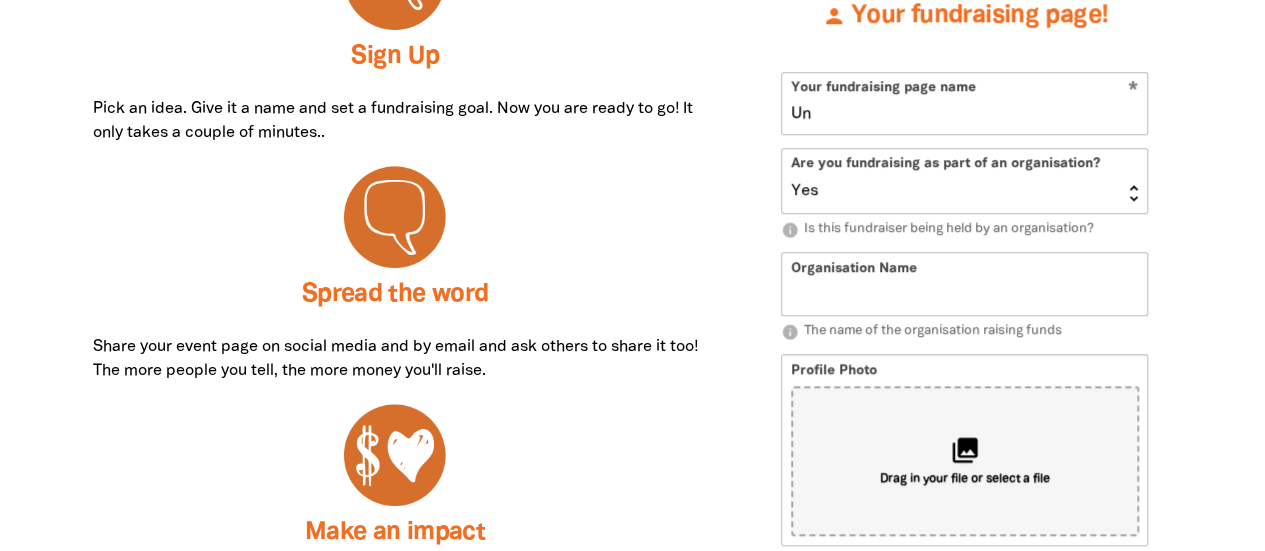 type on "Uni" 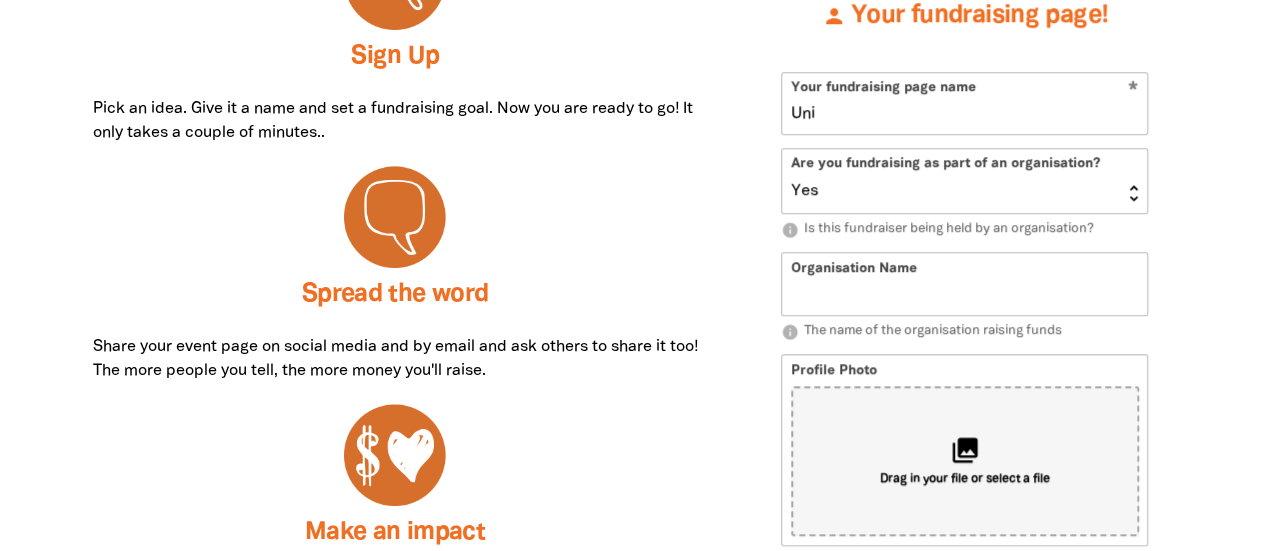 type on "un" 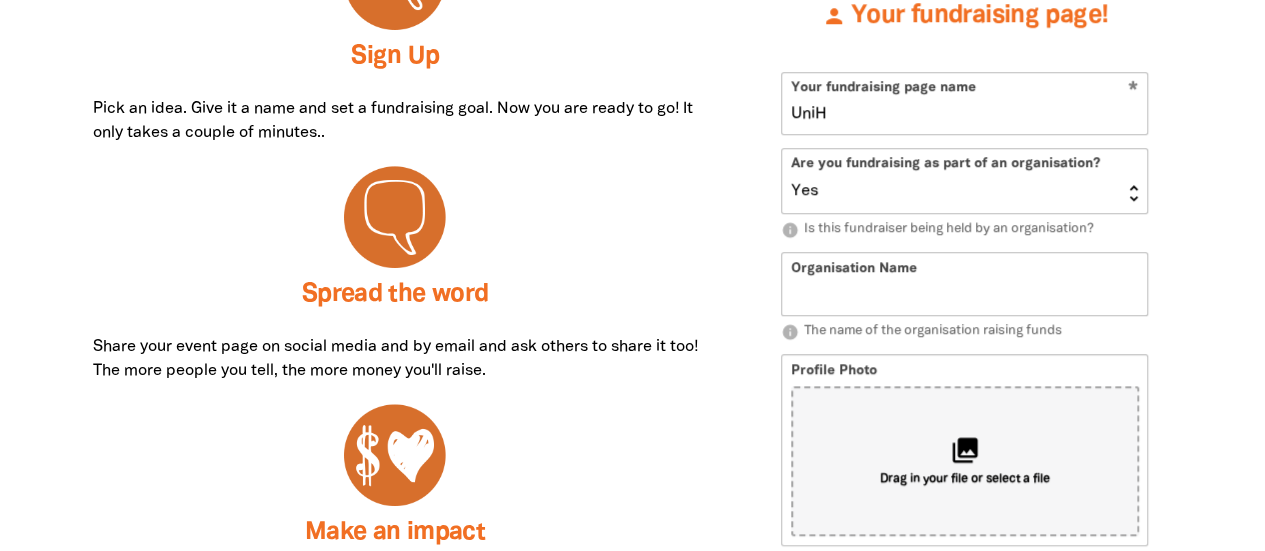 type on "uni" 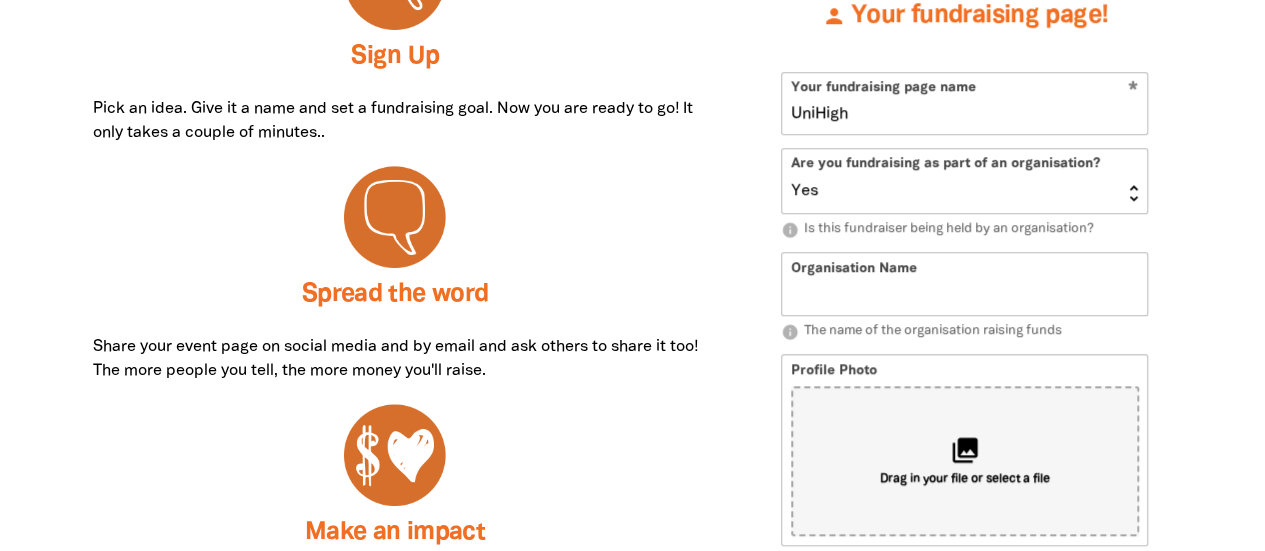 type on "UniHigh" 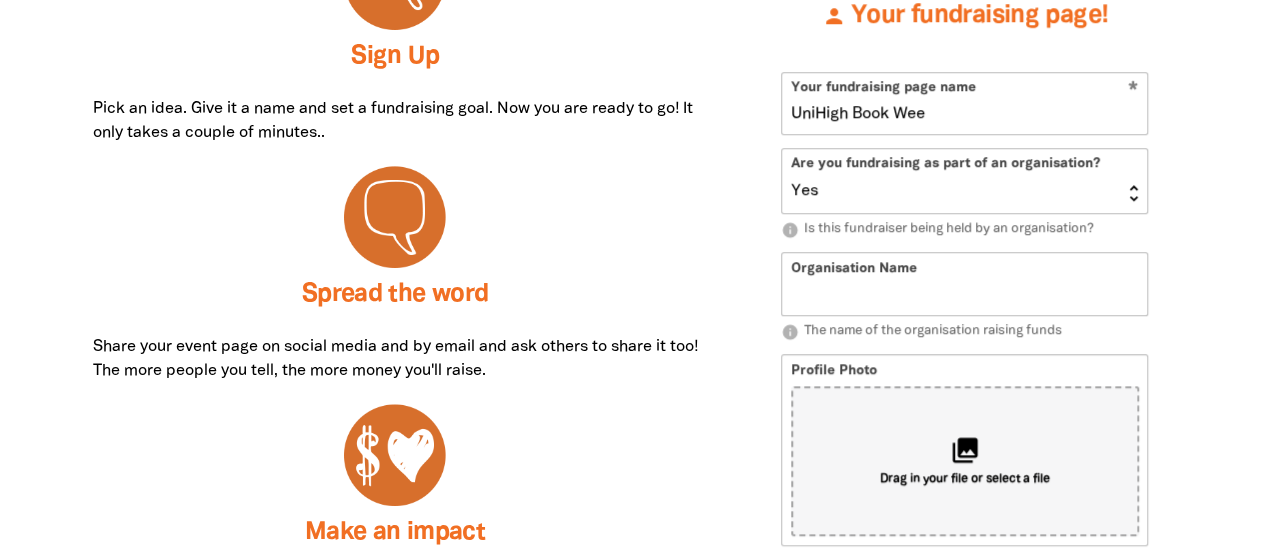 type on "UniHigh Book Week" 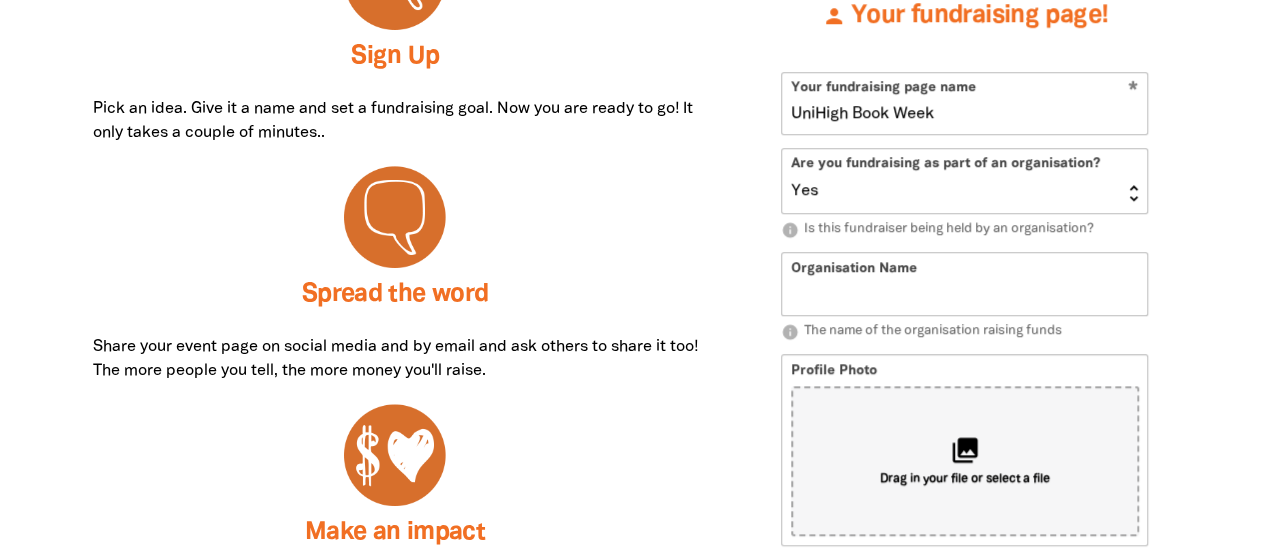 type on "unihighbookweek" 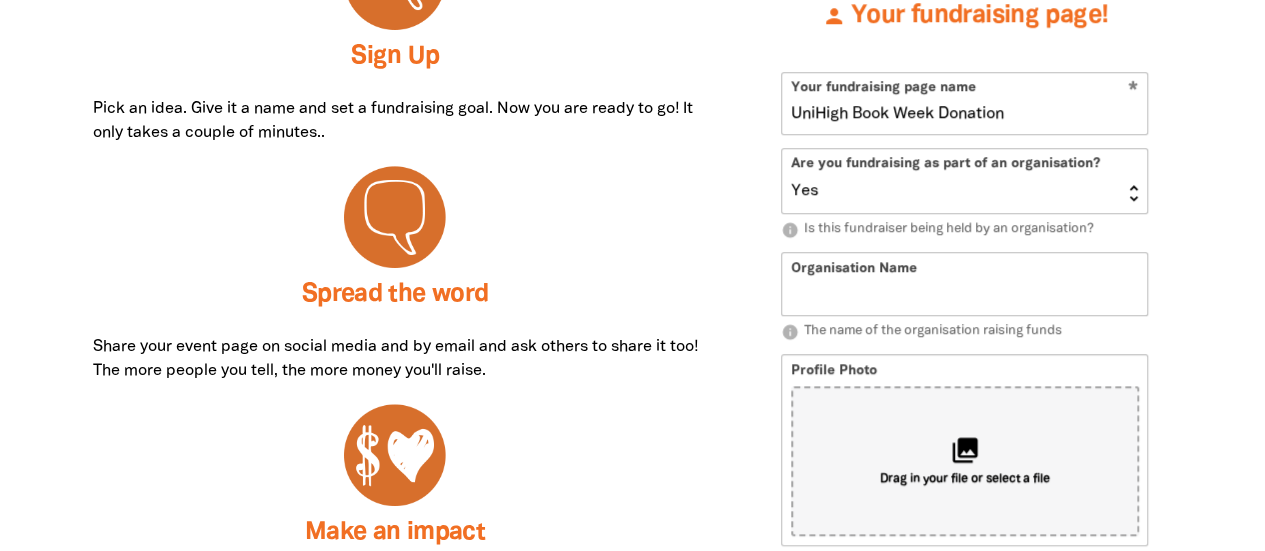 type on "UniHigh Book Week Donations" 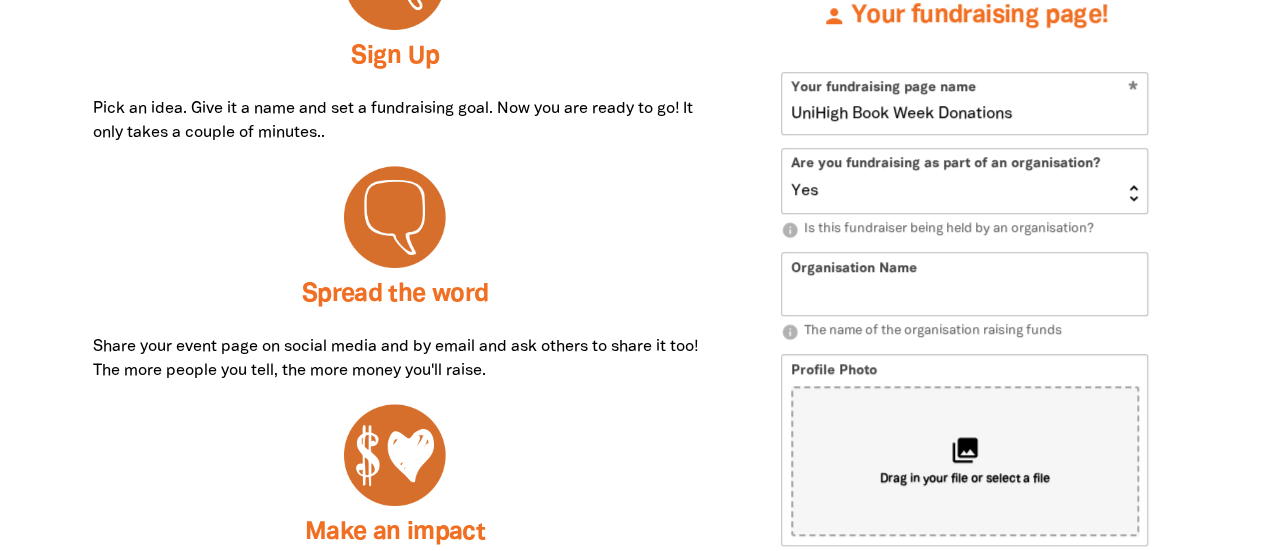 type on "unihighbookweekdonations" 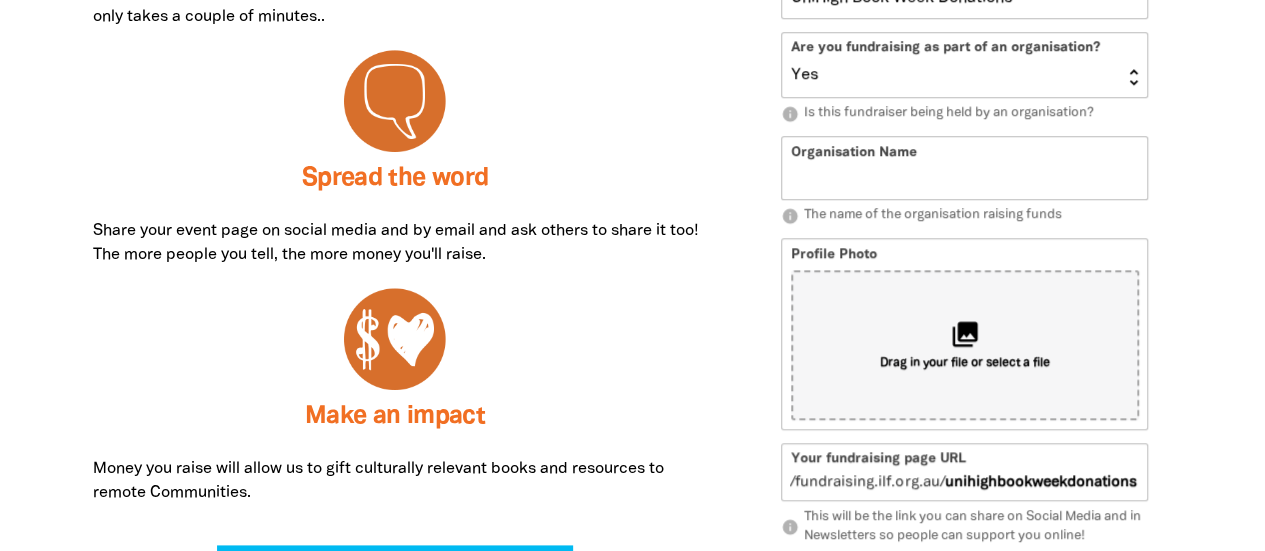 scroll, scrollTop: 996, scrollLeft: 0, axis: vertical 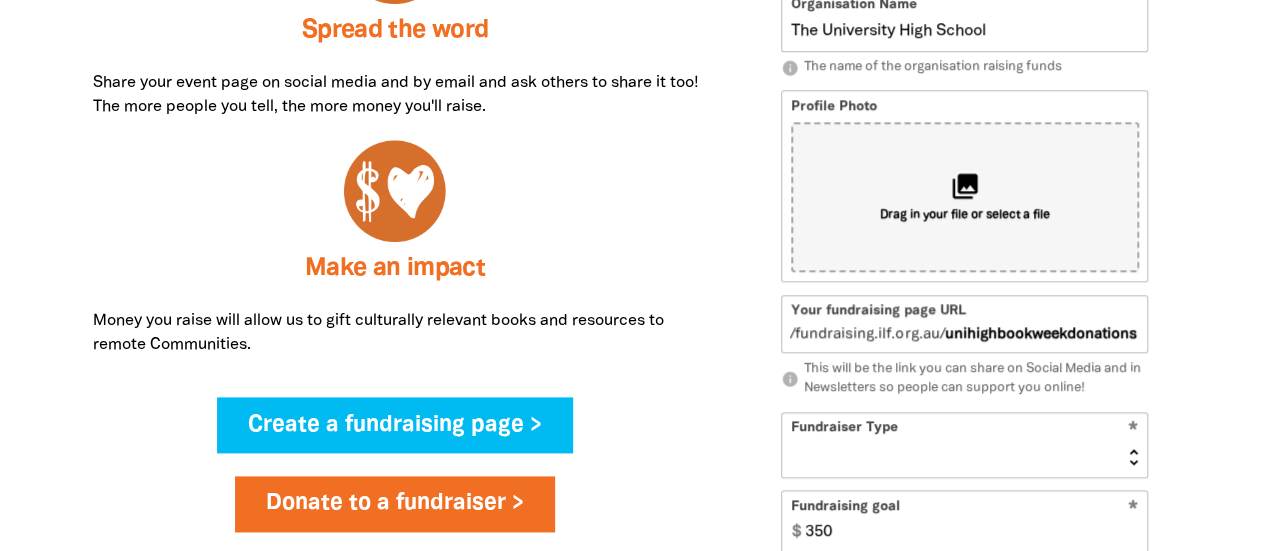 type on "The University High School" 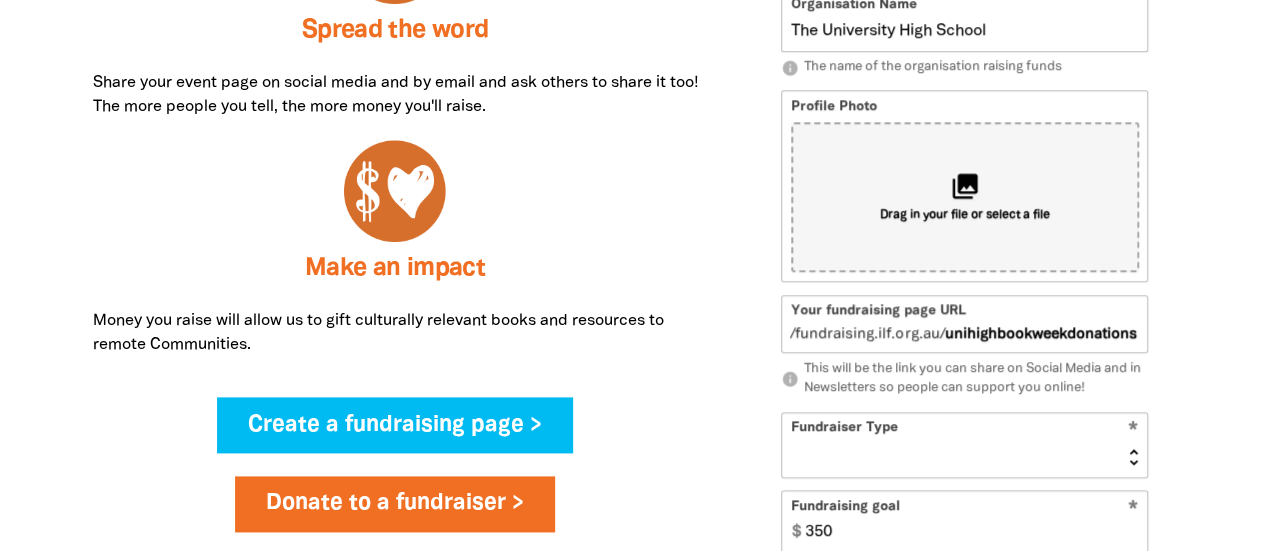 click on "Drag in your file or select a file" at bounding box center [965, 215] 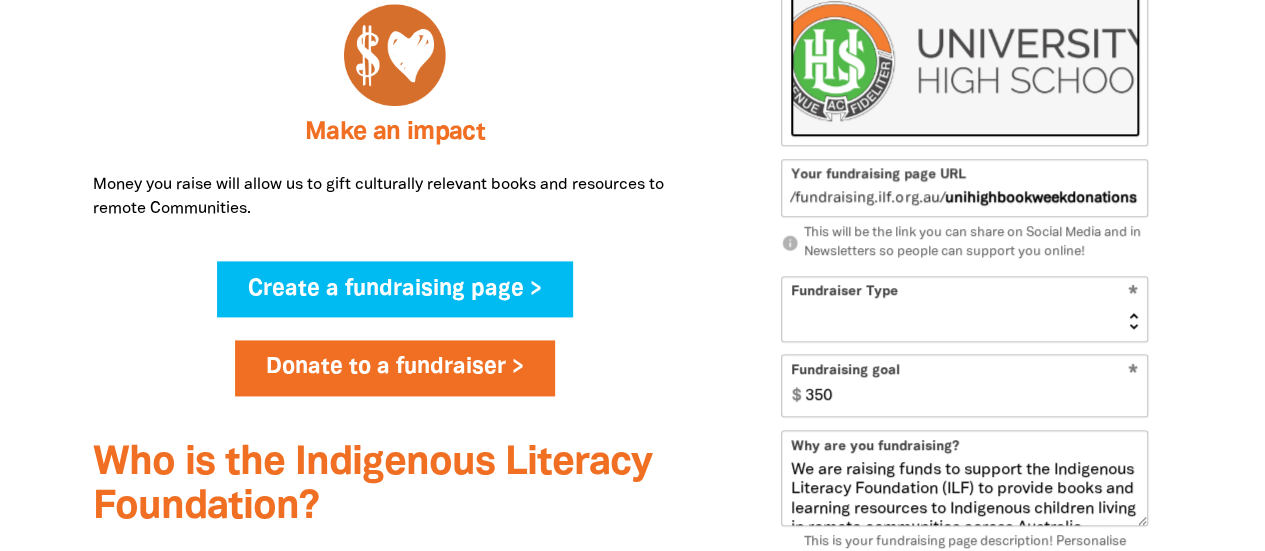 scroll, scrollTop: 1280, scrollLeft: 0, axis: vertical 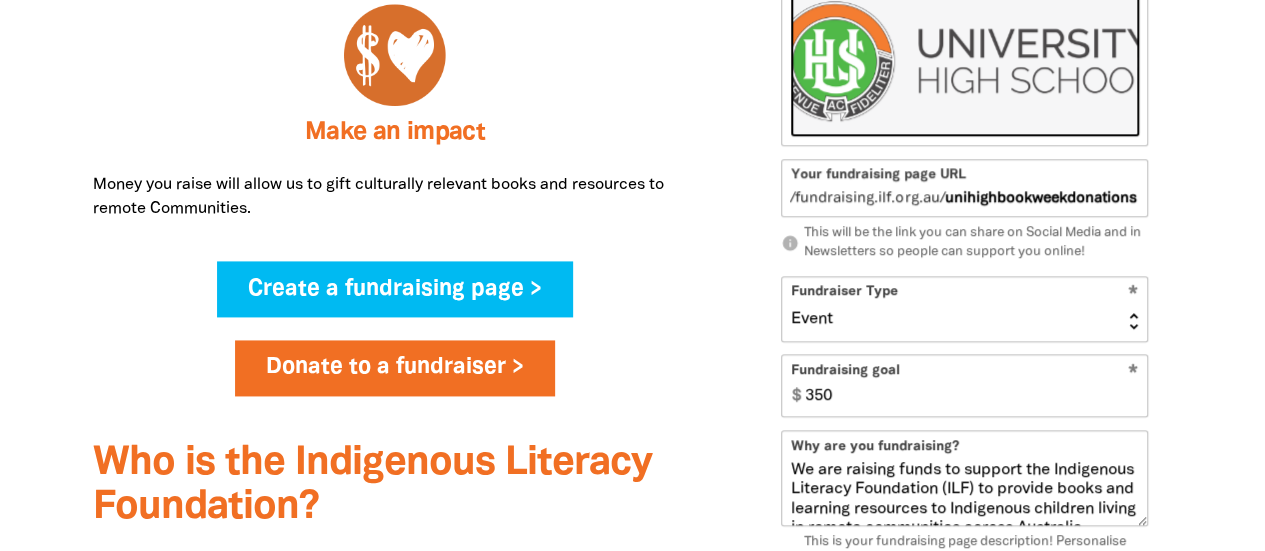 click on "Event Activity Donations Instead of Gifts Business School or Library In Memoriam" at bounding box center [964, 309] 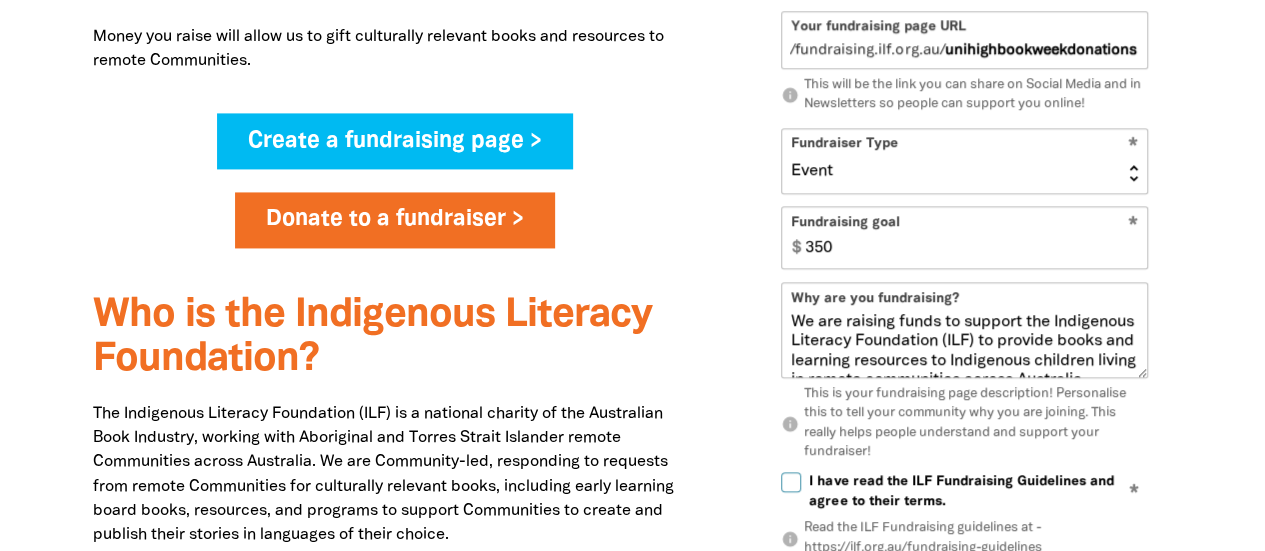 scroll, scrollTop: 1428, scrollLeft: 0, axis: vertical 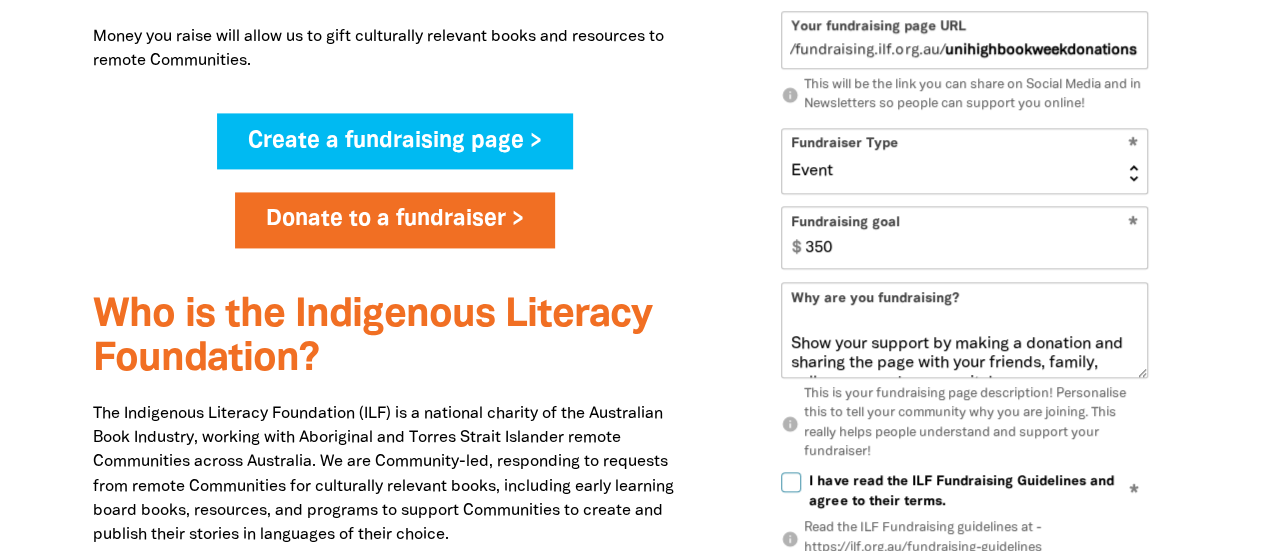 click on "I have read the ILF Fundraising Guidelines and agree to their terms." at bounding box center (791, 482) 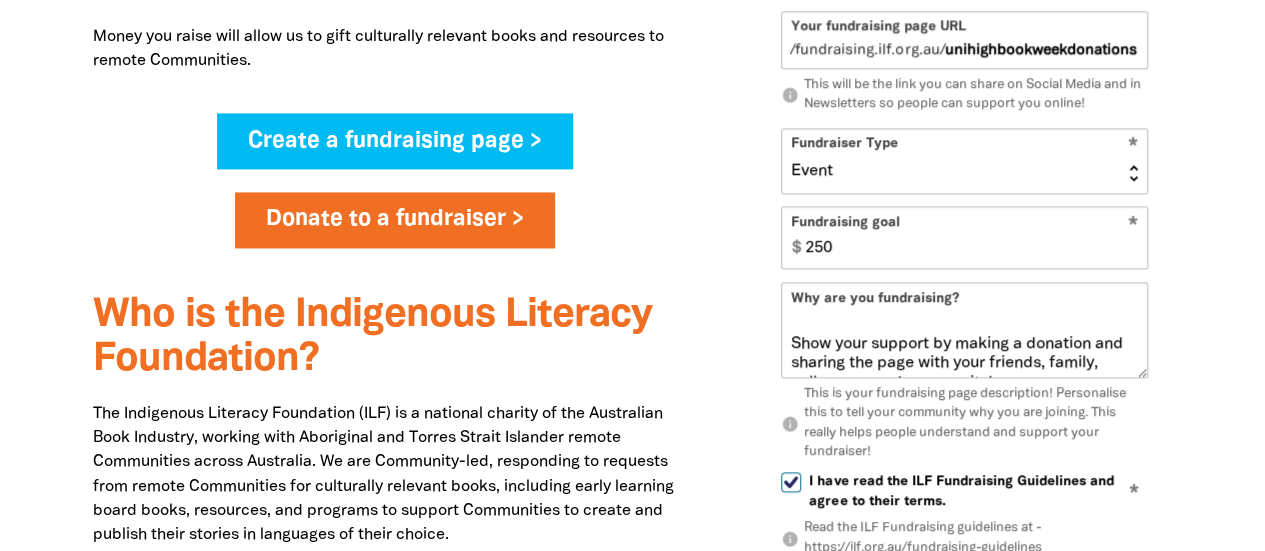 type on "250" 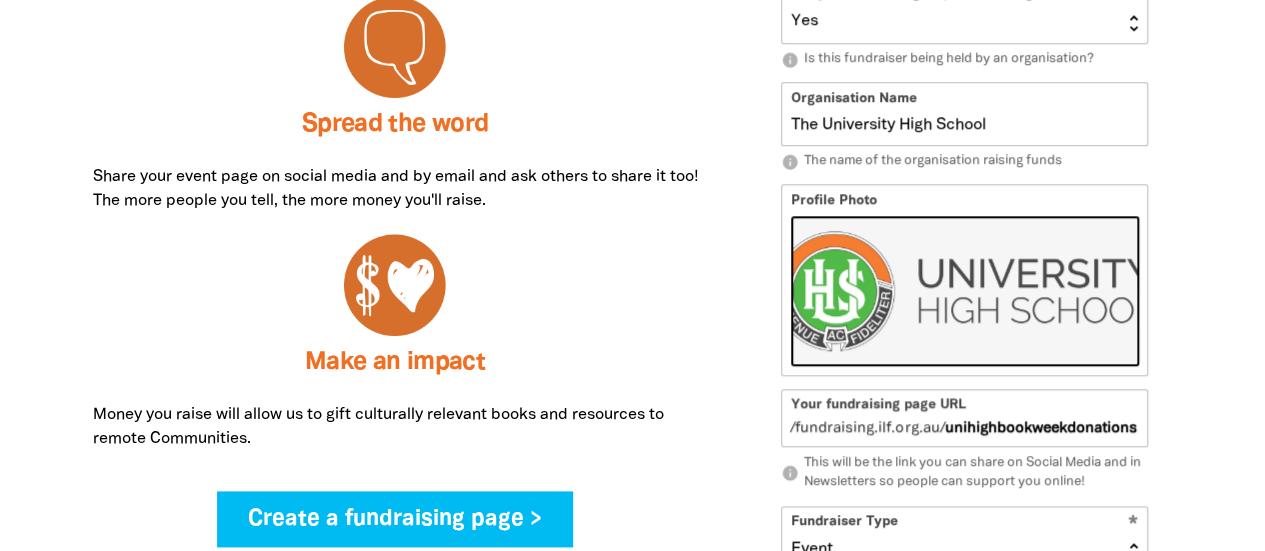 scroll, scrollTop: 1050, scrollLeft: 0, axis: vertical 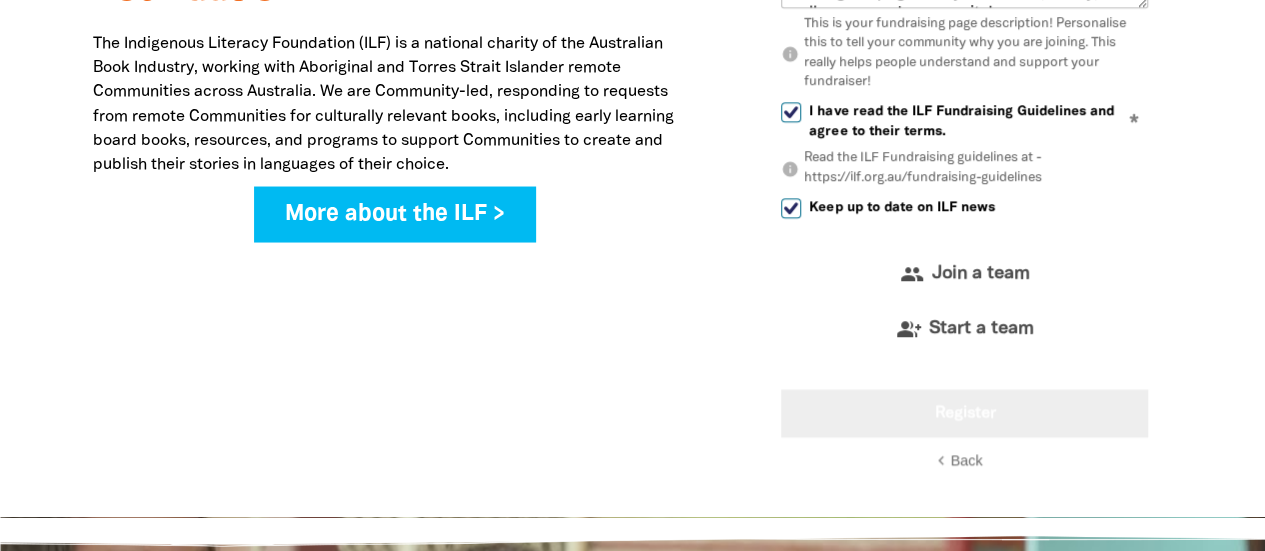 click on "Register" at bounding box center [964, 413] 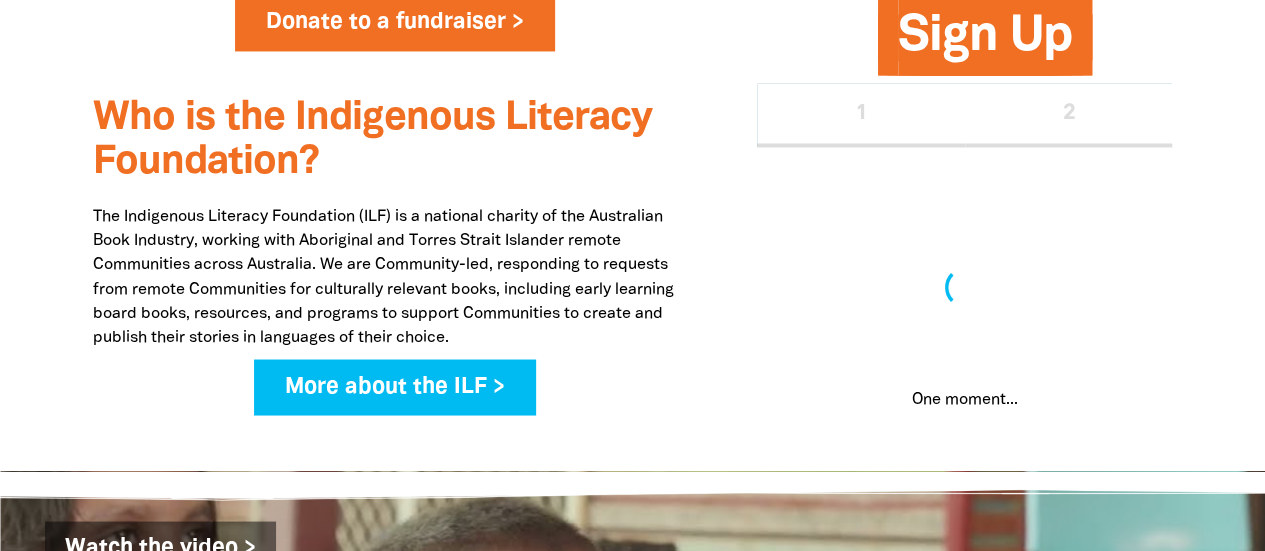 scroll, scrollTop: 1616, scrollLeft: 0, axis: vertical 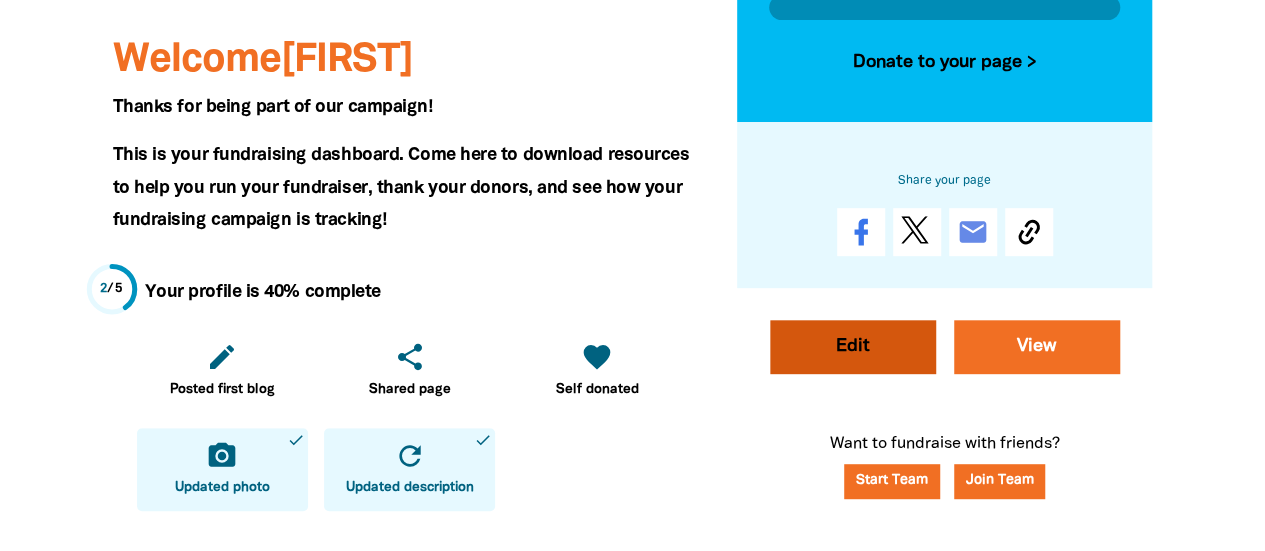 click on "Edit" at bounding box center [853, 347] 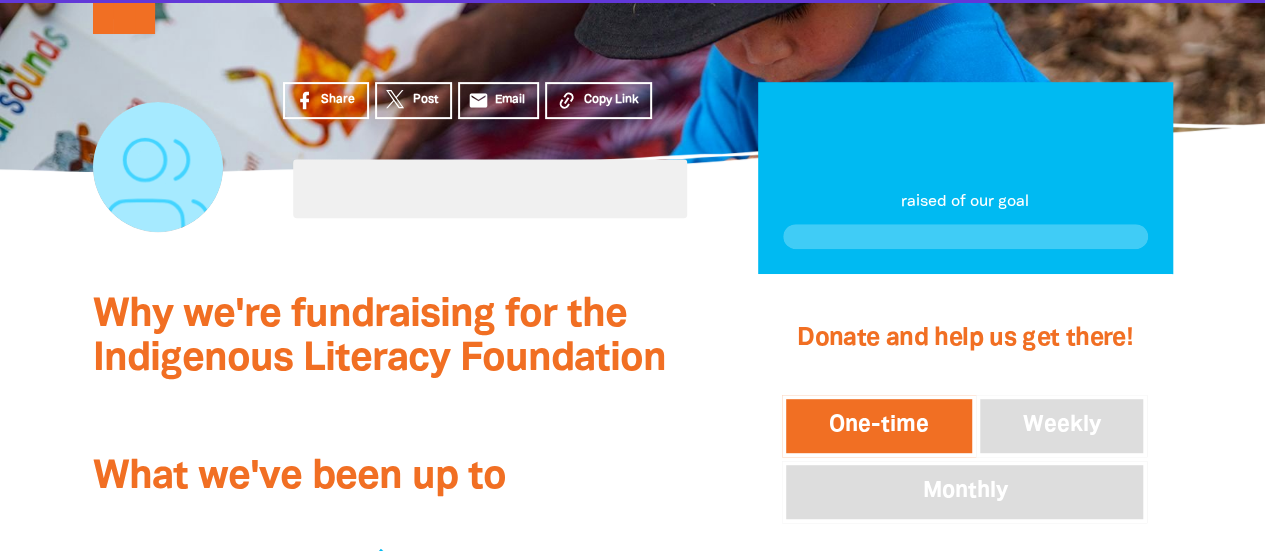 scroll, scrollTop: 0, scrollLeft: 0, axis: both 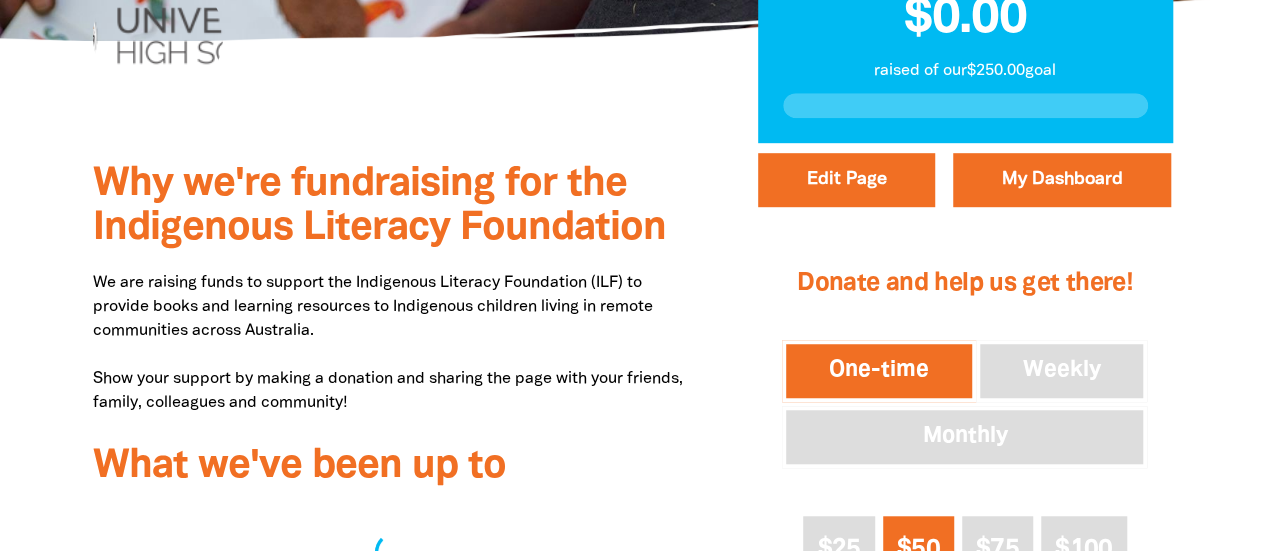 select on "Yes" 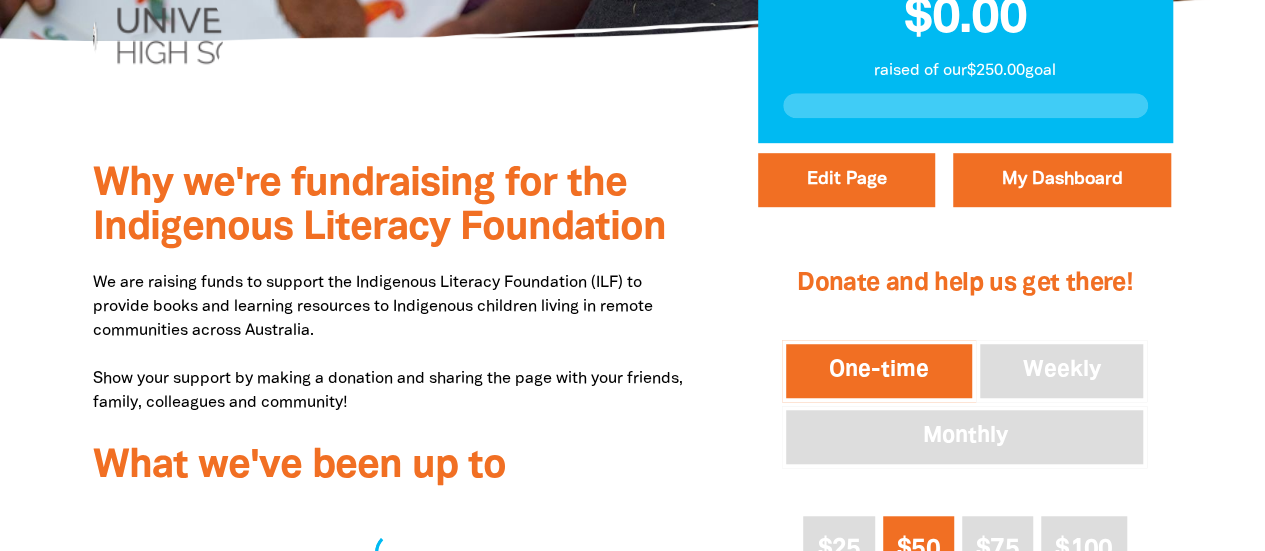 select on "Event" 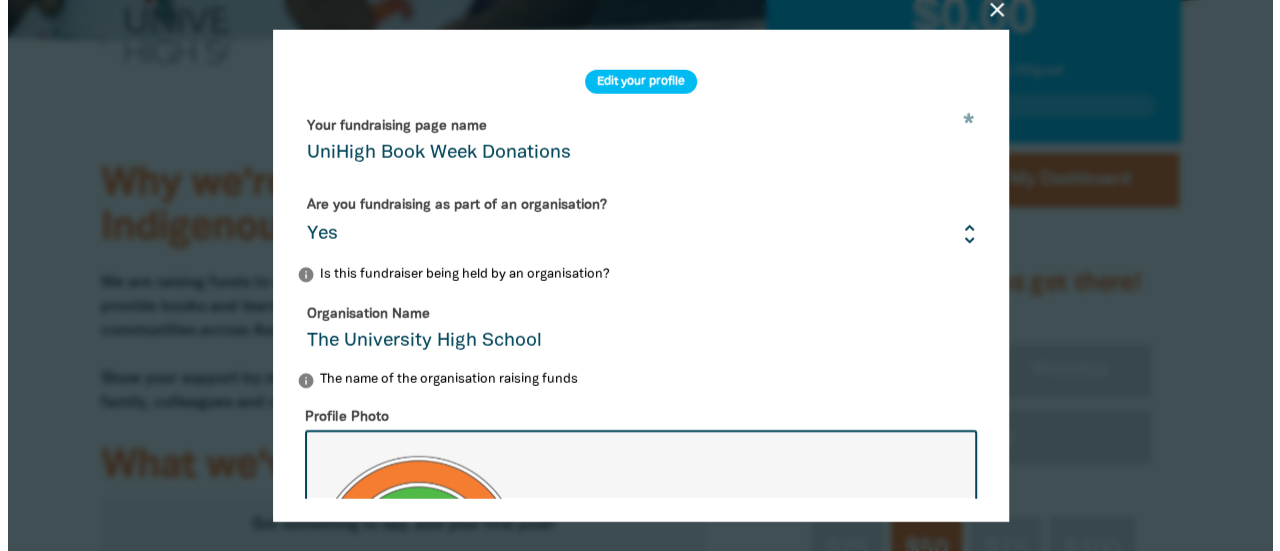scroll, scrollTop: 574, scrollLeft: 0, axis: vertical 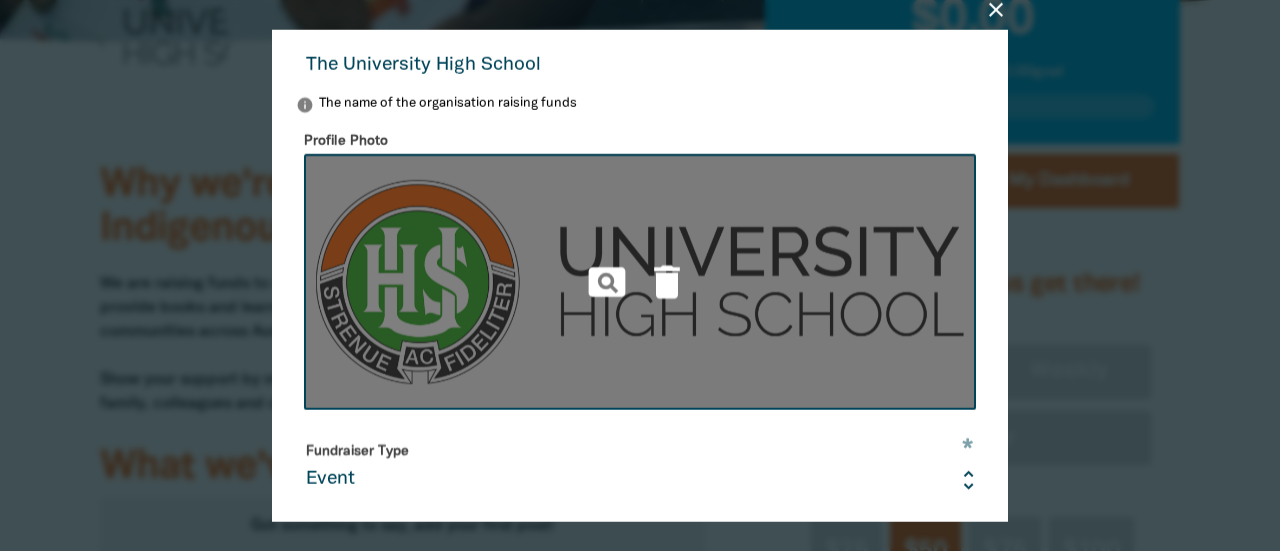 click on "delete" at bounding box center [667, 282] 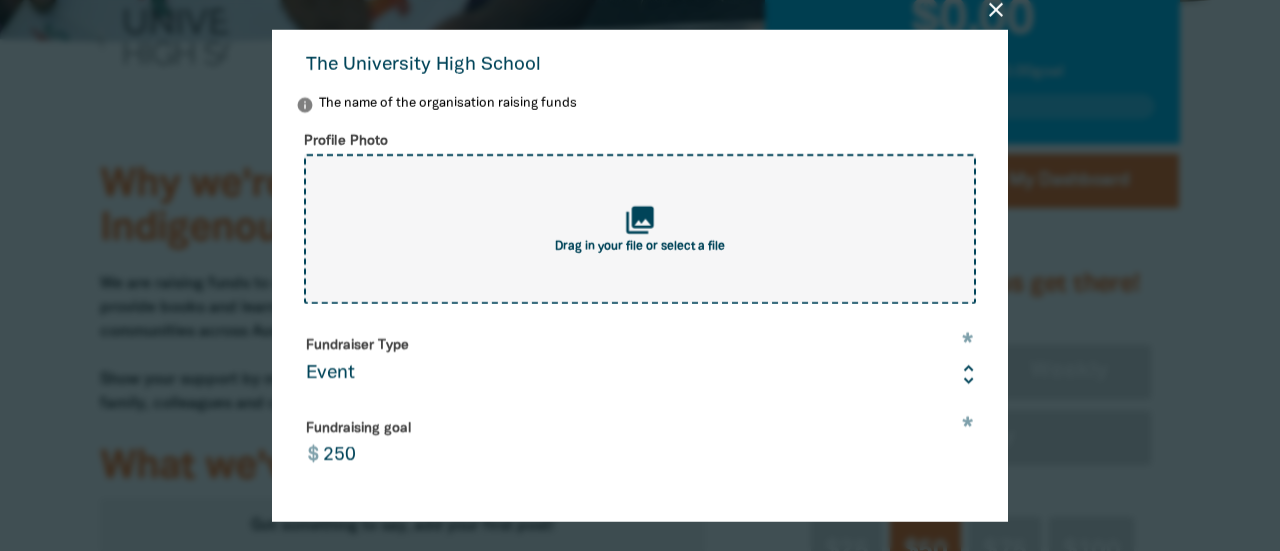 click on "collections" at bounding box center (640, 219) 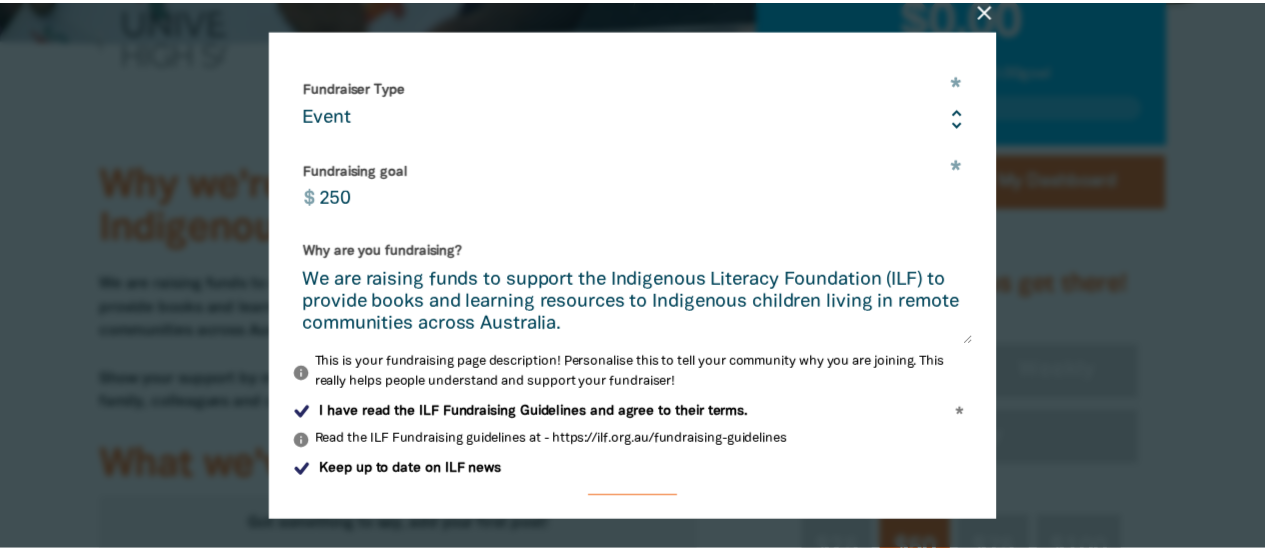 scroll, scrollTop: 749, scrollLeft: 0, axis: vertical 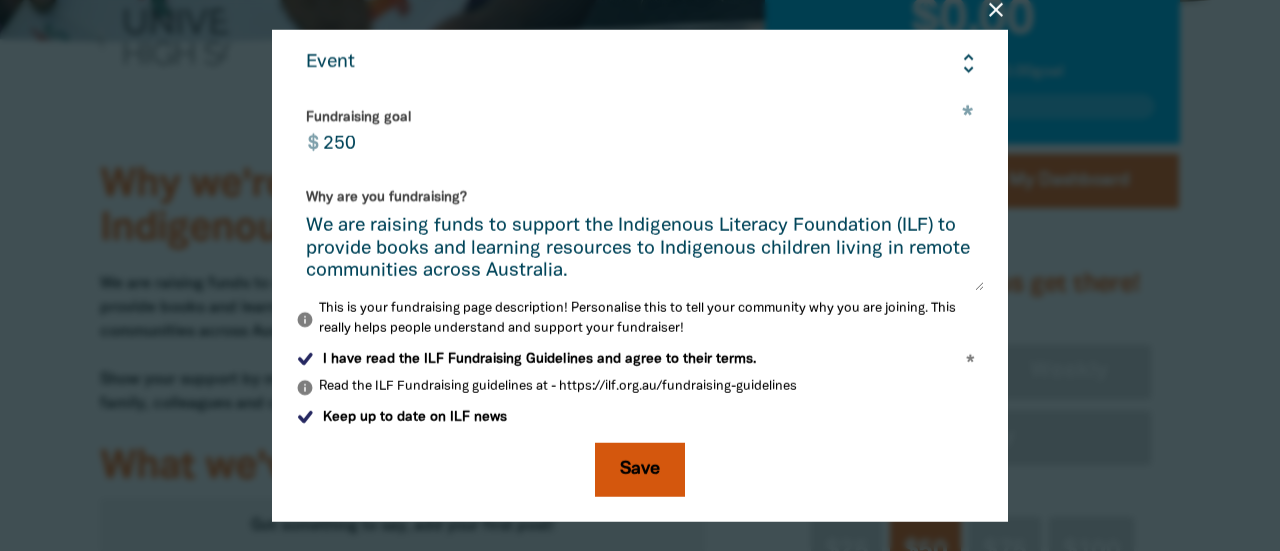click on "Save" at bounding box center (640, 470) 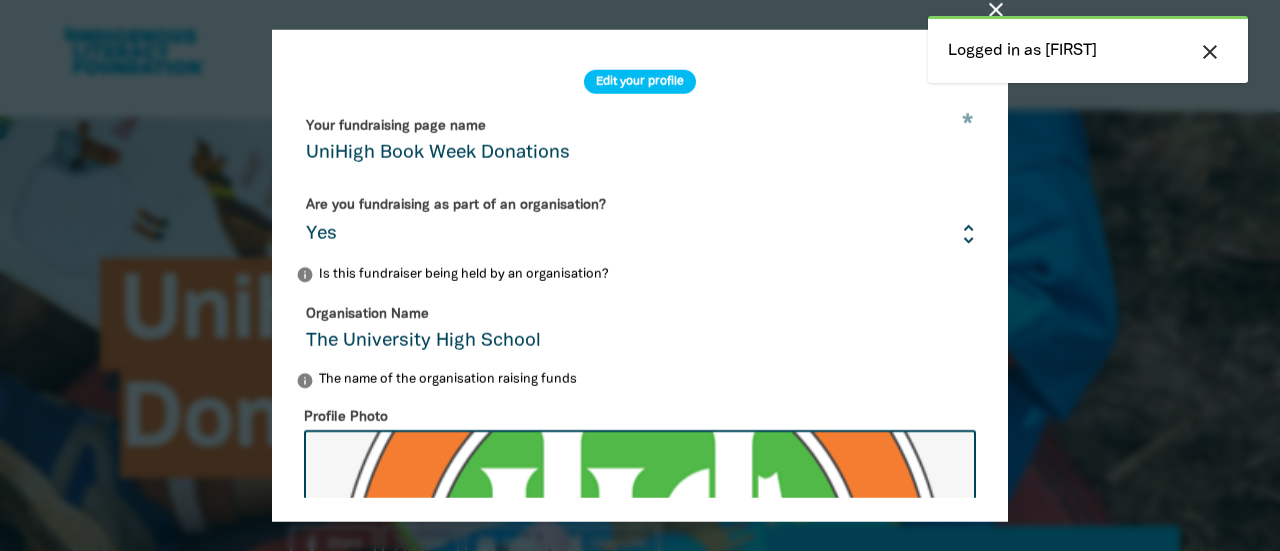 select on "Yes" 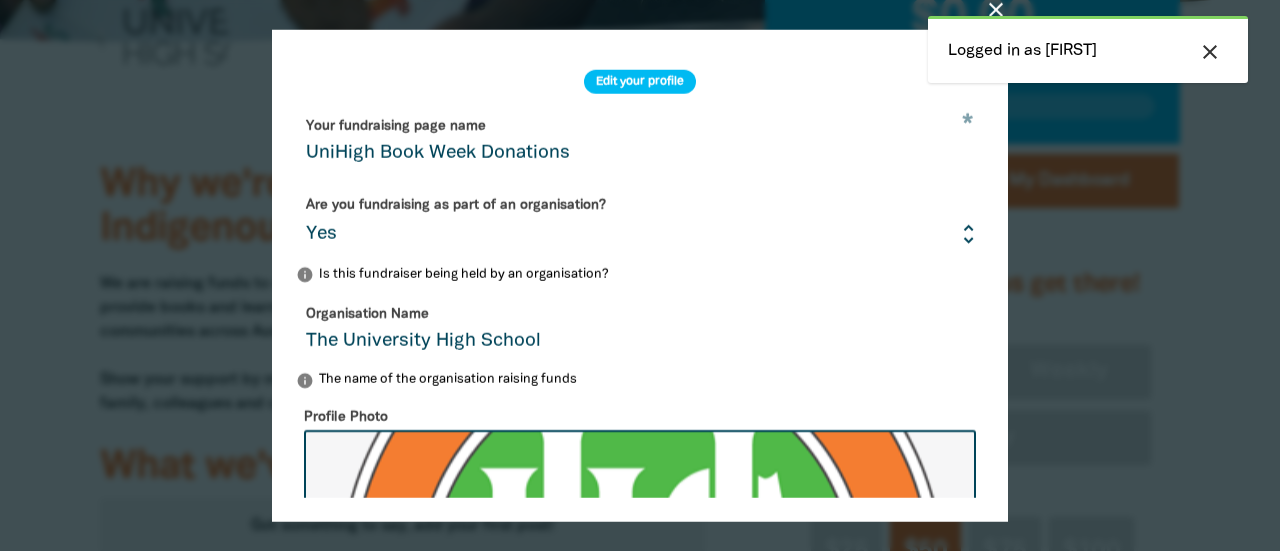 scroll, scrollTop: 0, scrollLeft: 0, axis: both 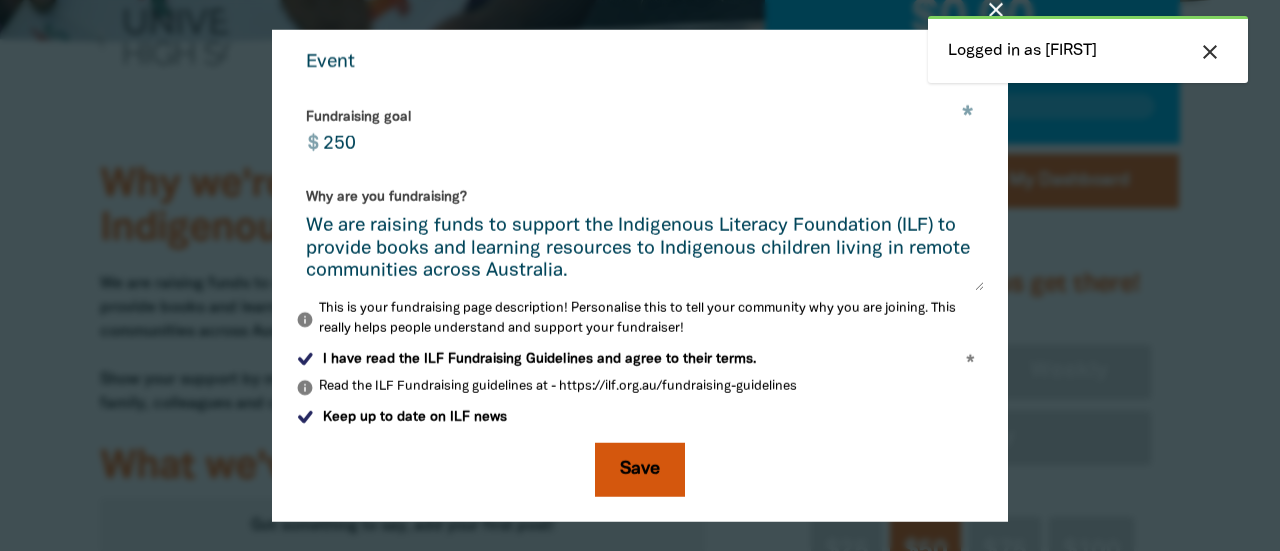 click on "Save" at bounding box center [640, 470] 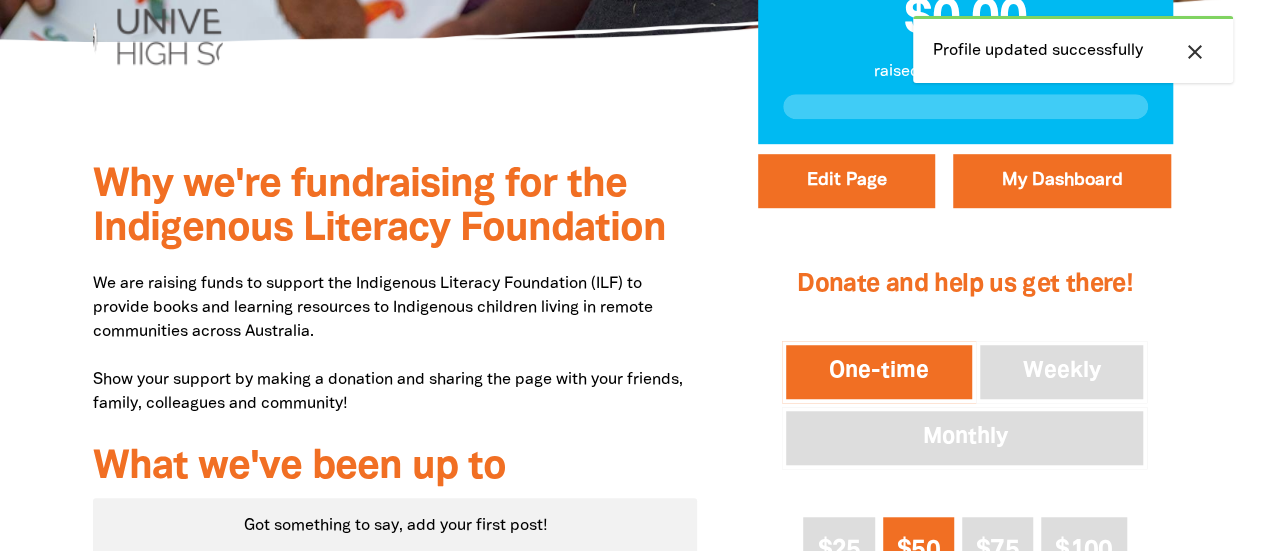 click on "close" at bounding box center [1195, 52] 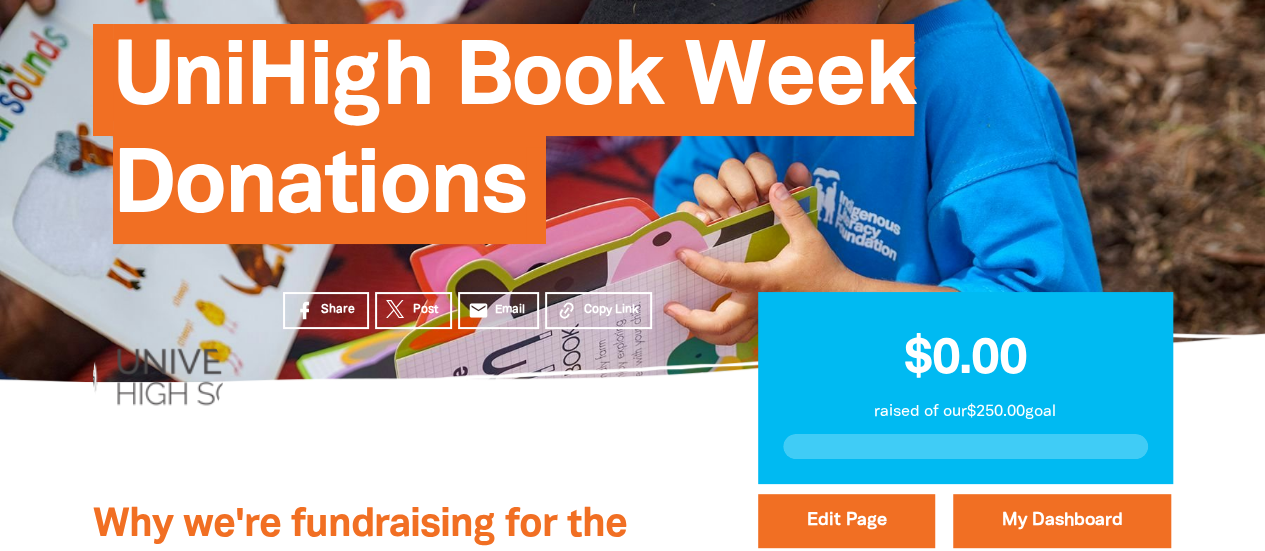 scroll, scrollTop: 233, scrollLeft: 0, axis: vertical 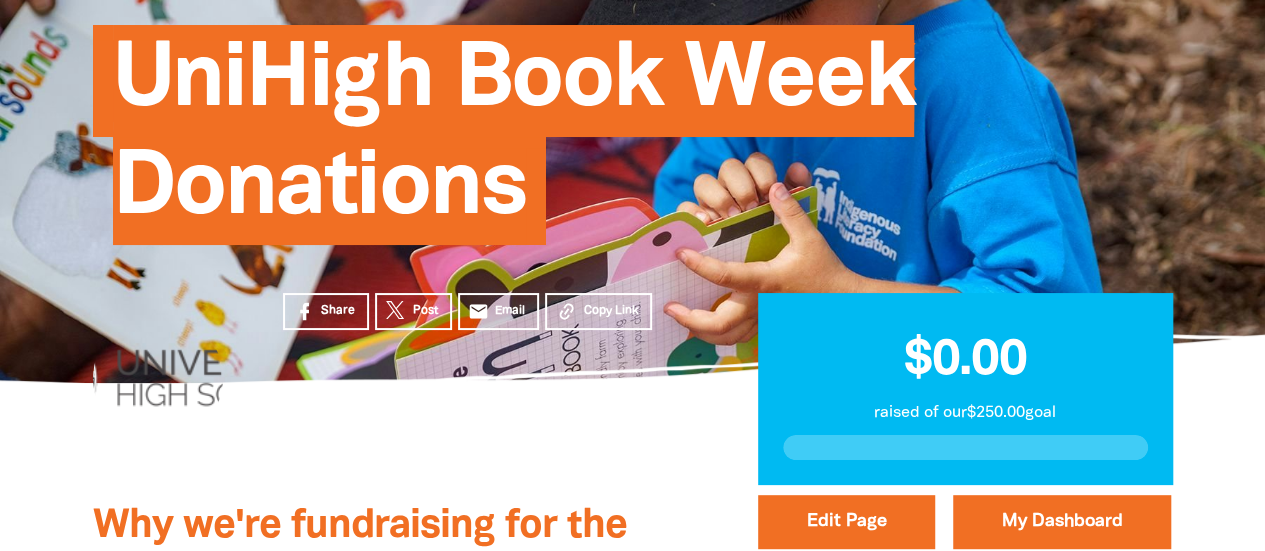 click on "Copy Link" at bounding box center [610, 311] 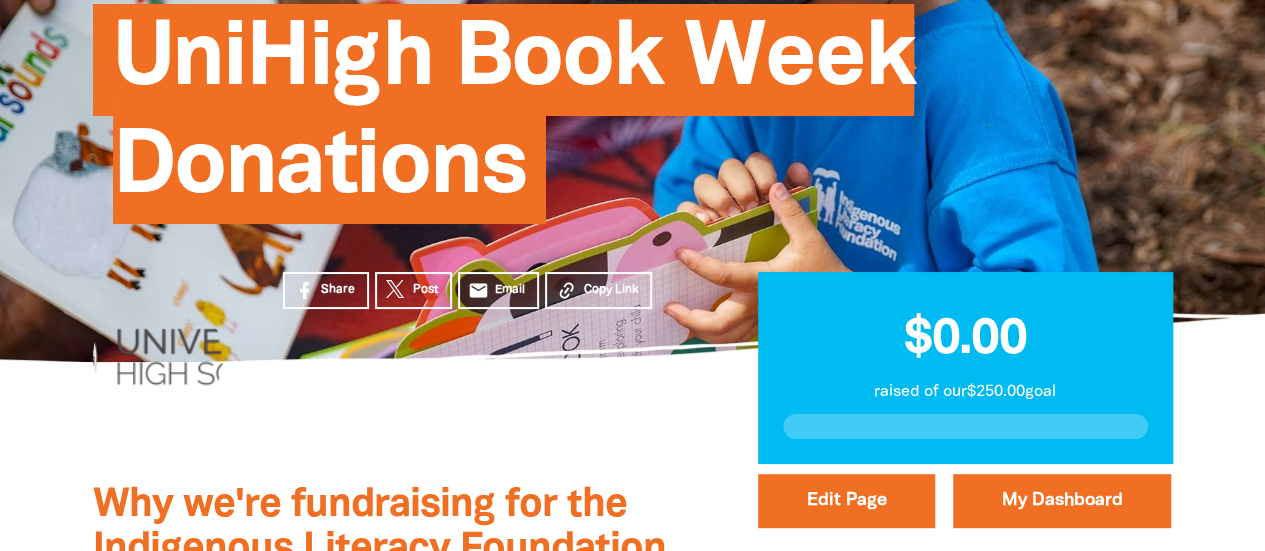 scroll, scrollTop: 255, scrollLeft: 0, axis: vertical 